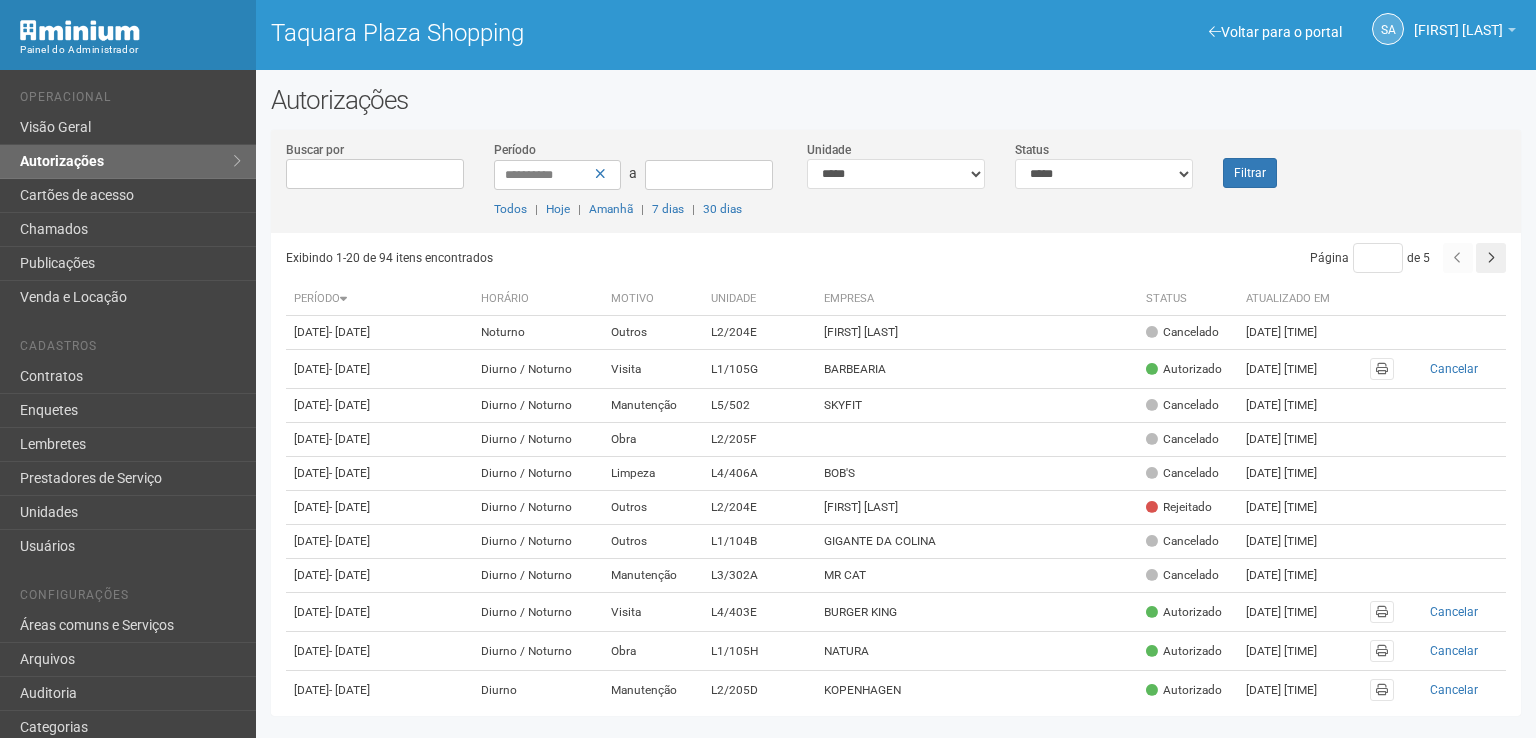 scroll, scrollTop: 0, scrollLeft: 0, axis: both 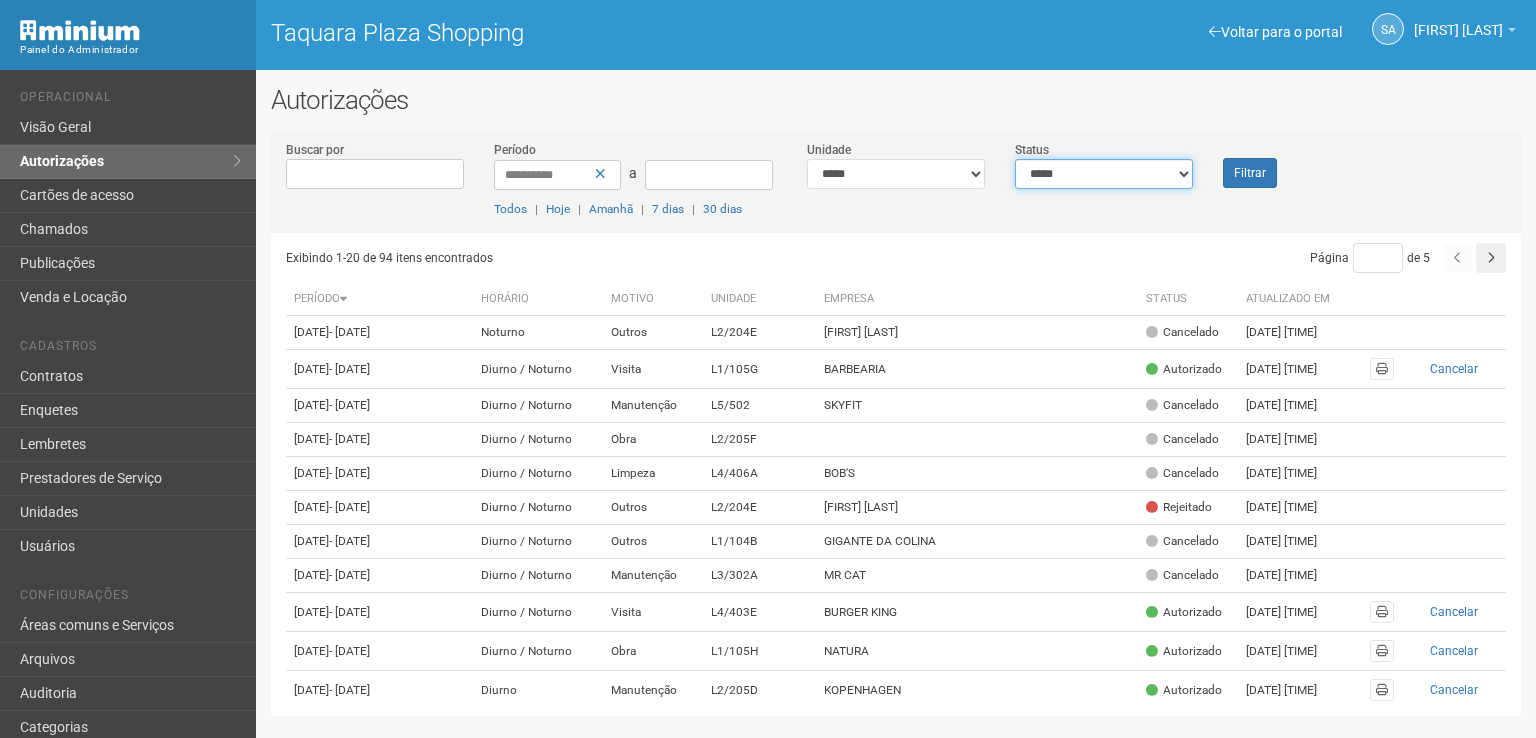 drag, startPoint x: 1187, startPoint y: 175, endPoint x: 1186, endPoint y: 185, distance: 10.049875 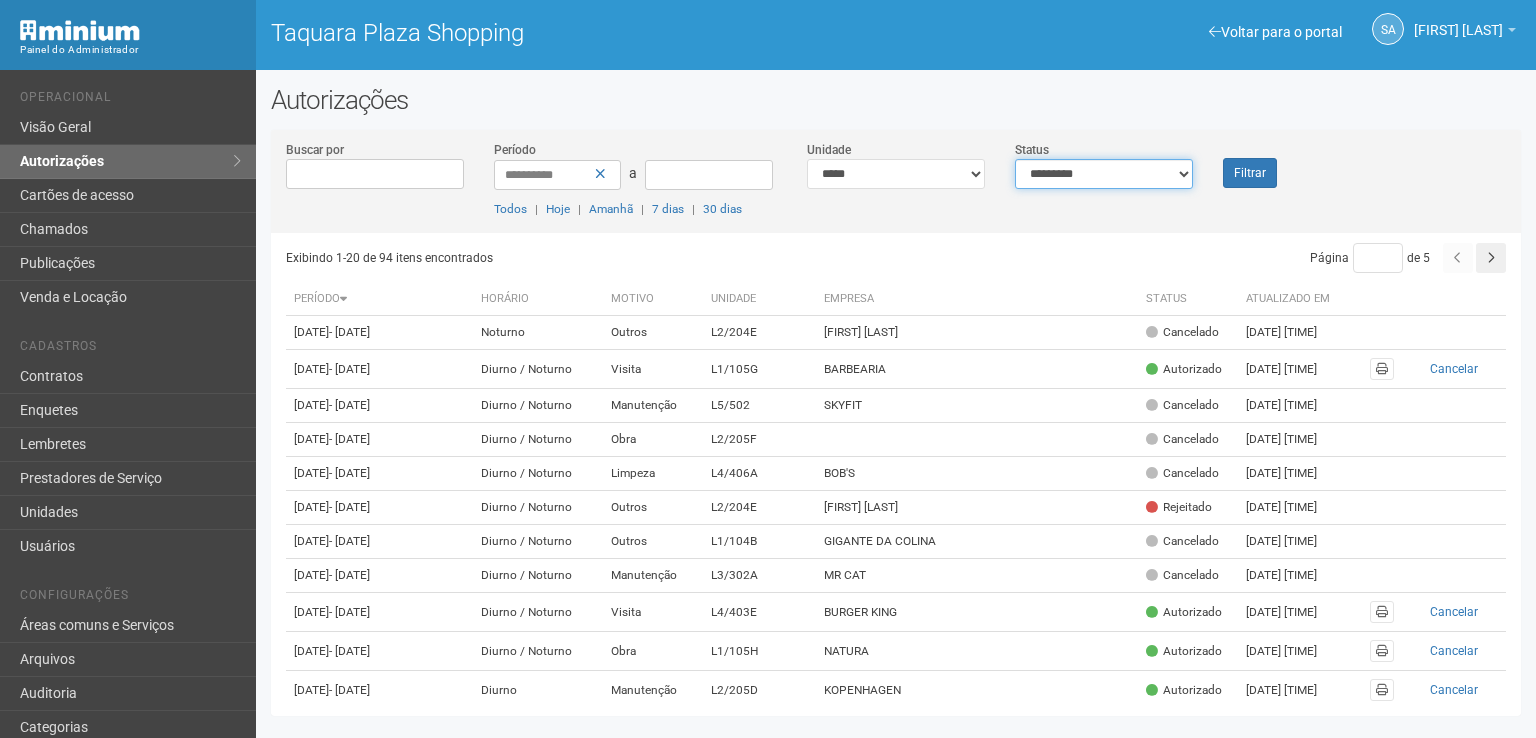 click on "**********" at bounding box center (1104, 174) 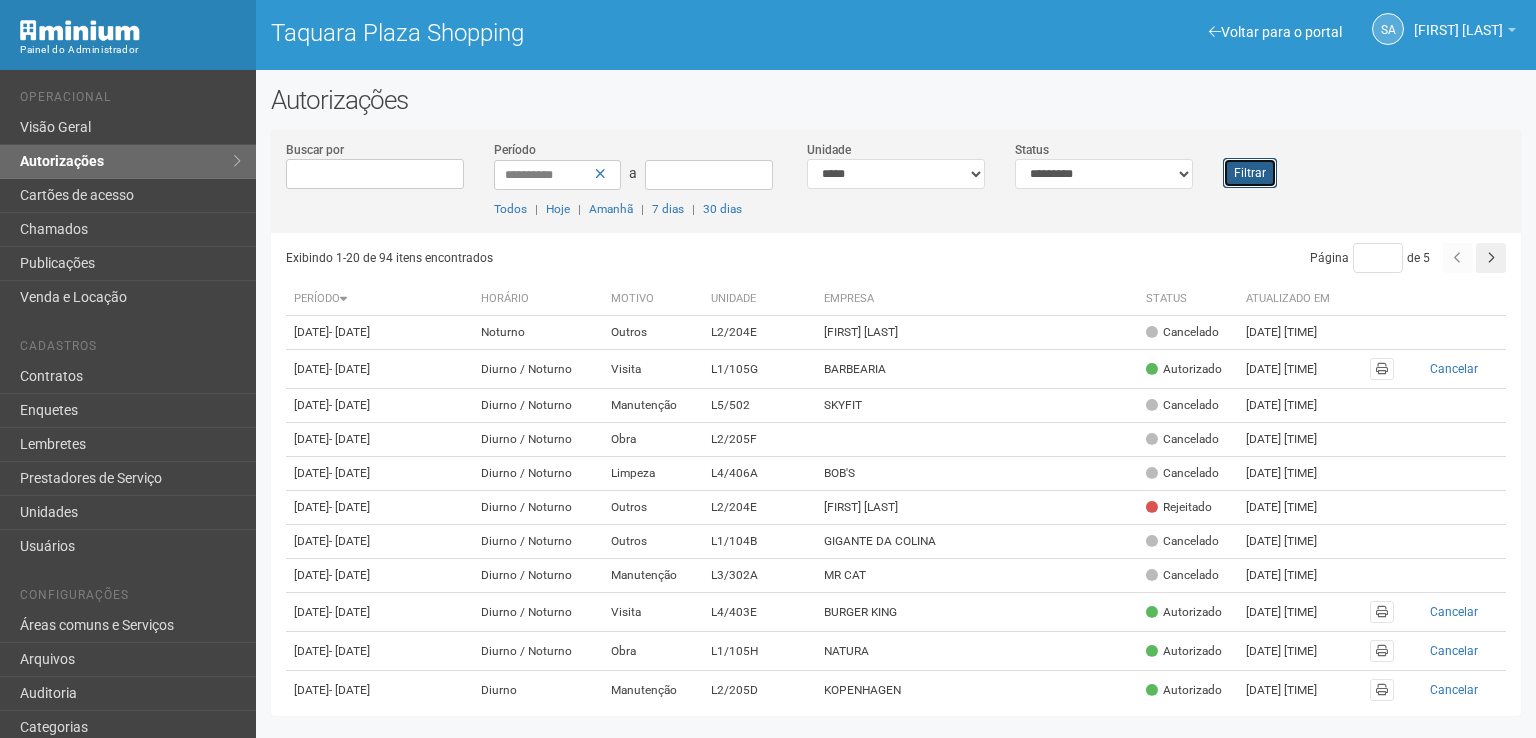 click on "Filtrar" at bounding box center (1250, 173) 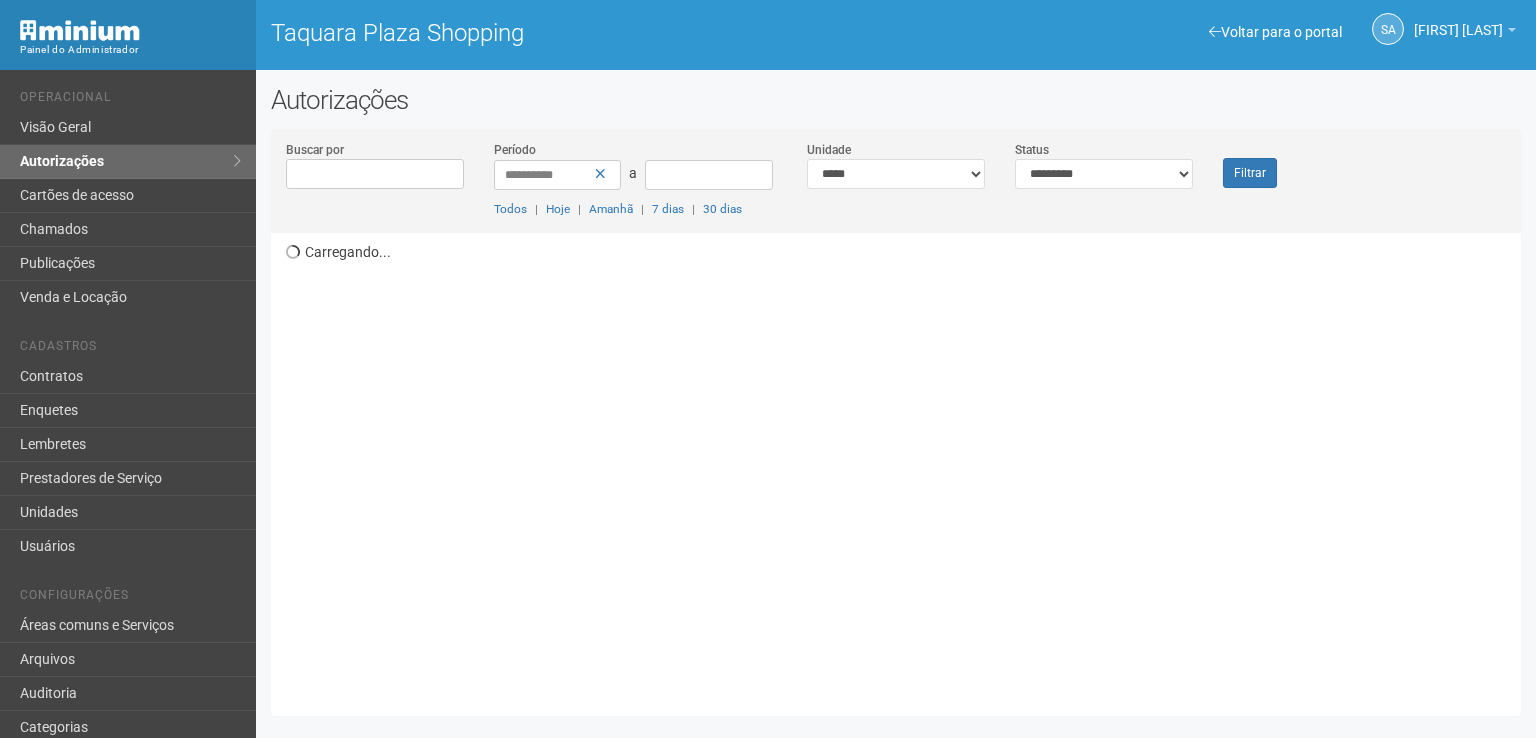scroll, scrollTop: 0, scrollLeft: 0, axis: both 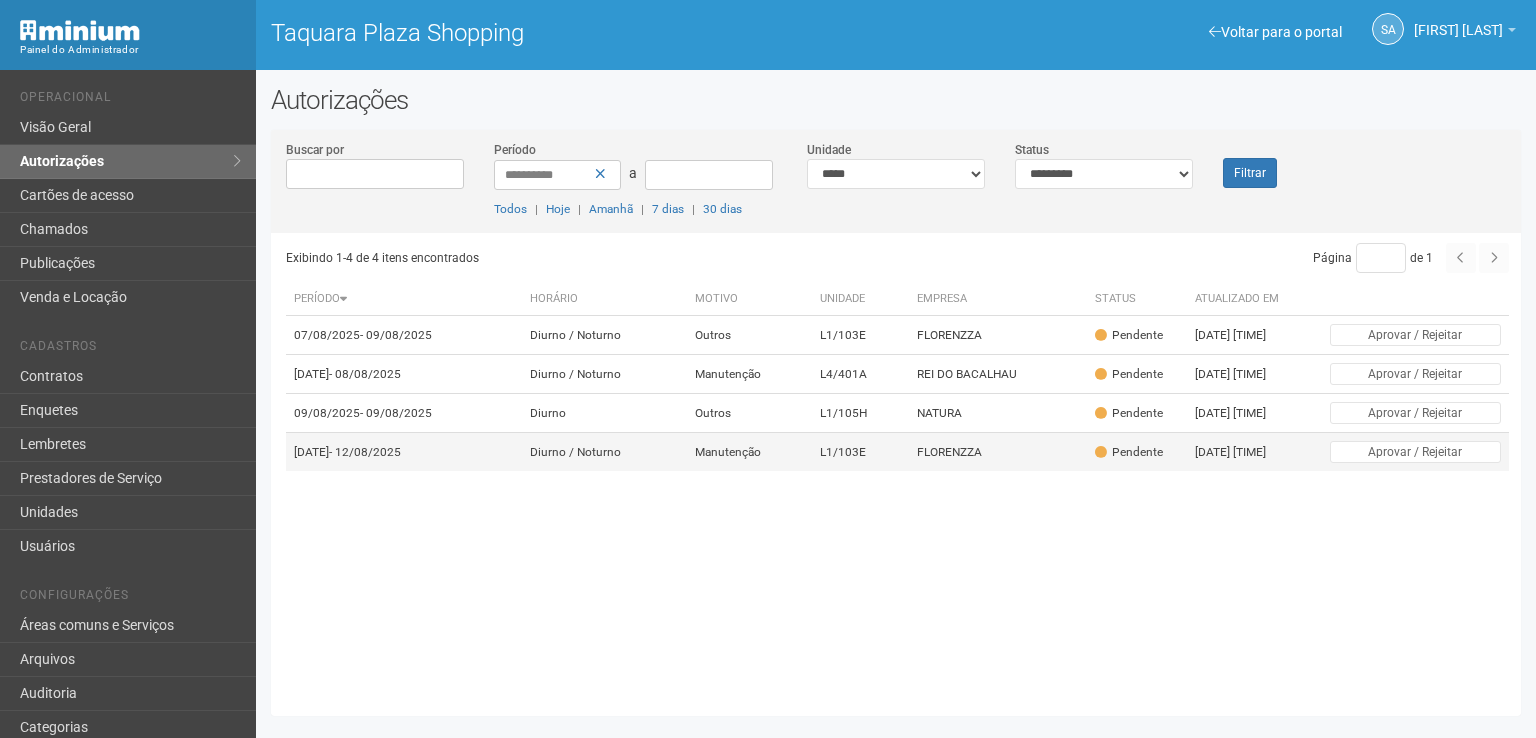 click on "FLORENZZA" at bounding box center (998, 452) 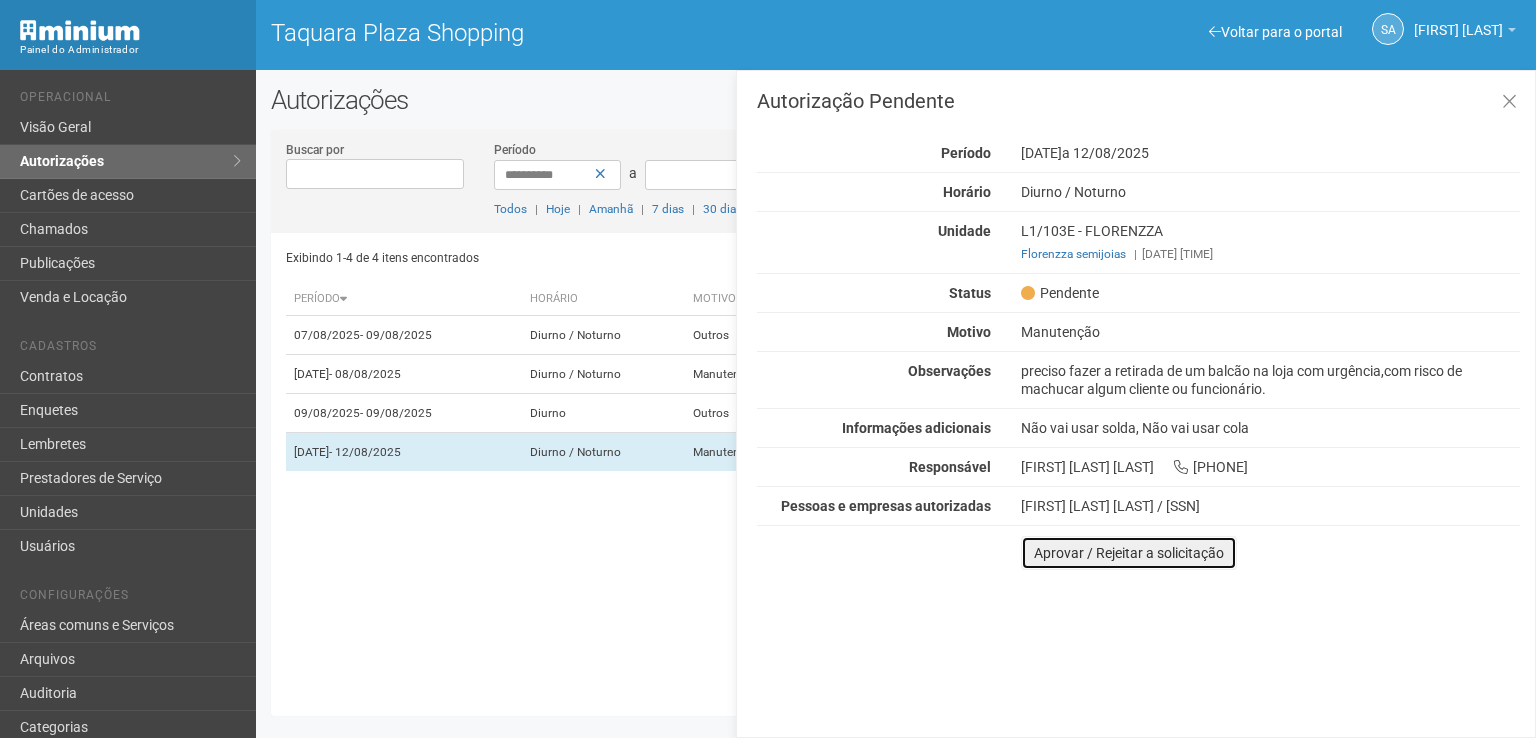 click on "Aprovar / Rejeitar a solicitação" at bounding box center (1129, 553) 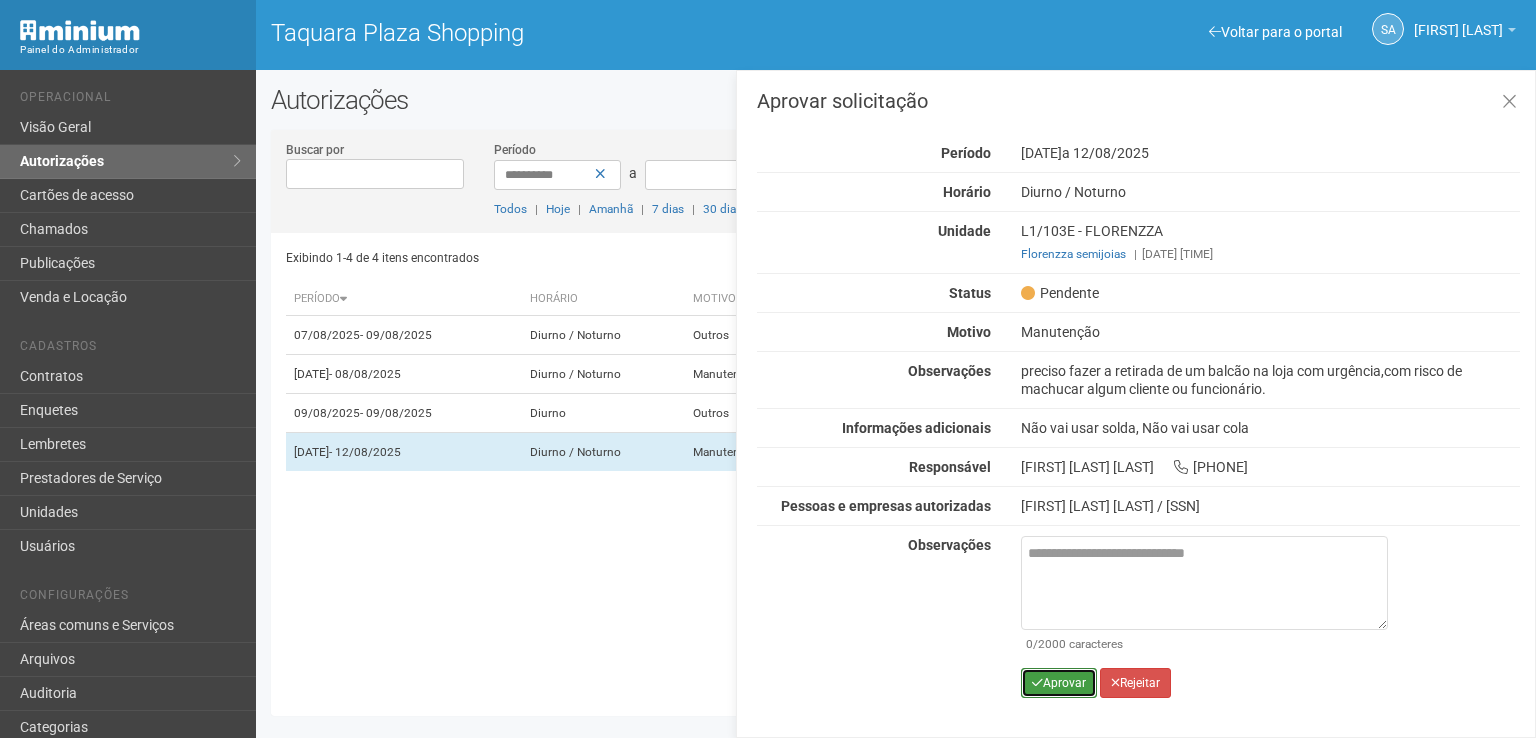 click on "Aprovar" at bounding box center (1059, 683) 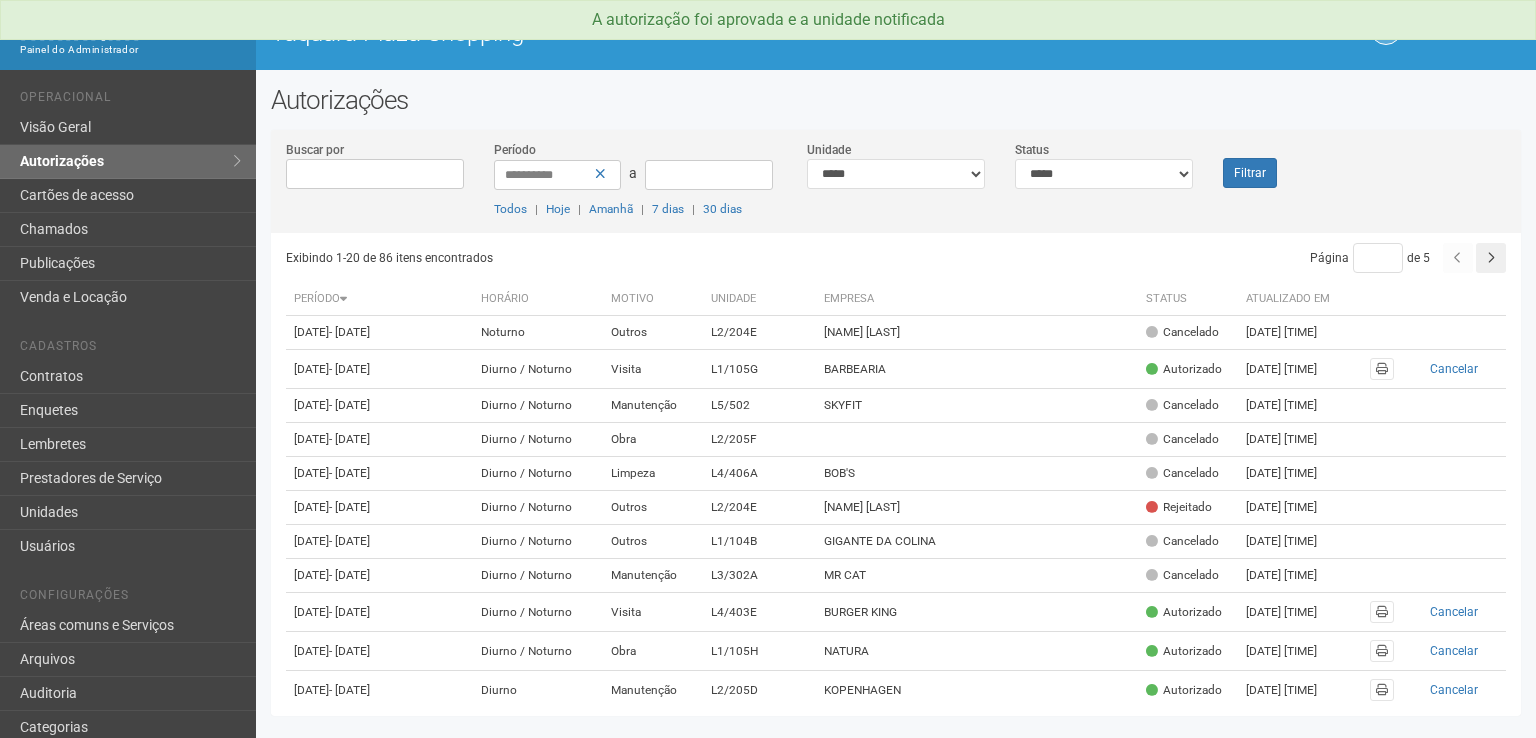 scroll, scrollTop: 0, scrollLeft: 0, axis: both 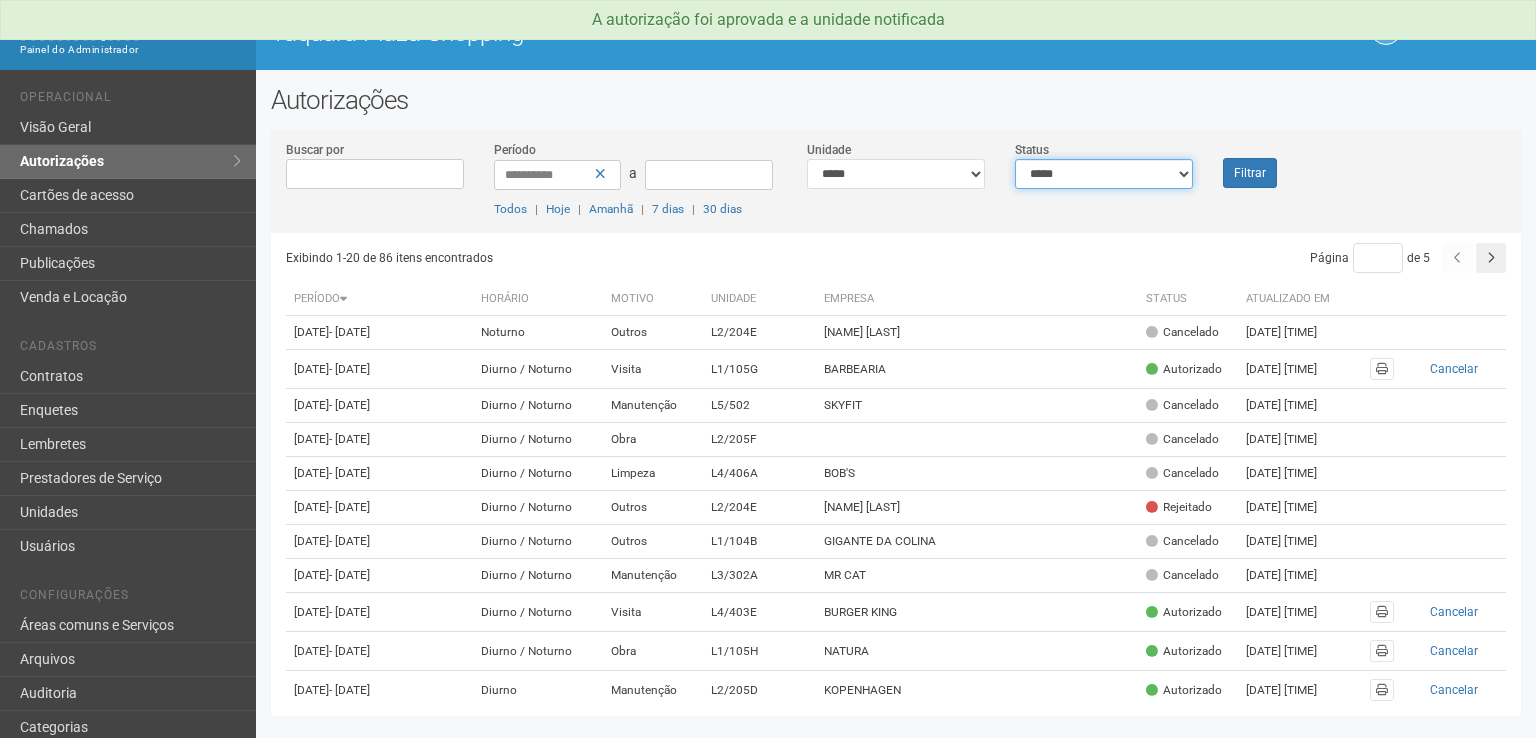 click on "**********" at bounding box center (1104, 174) 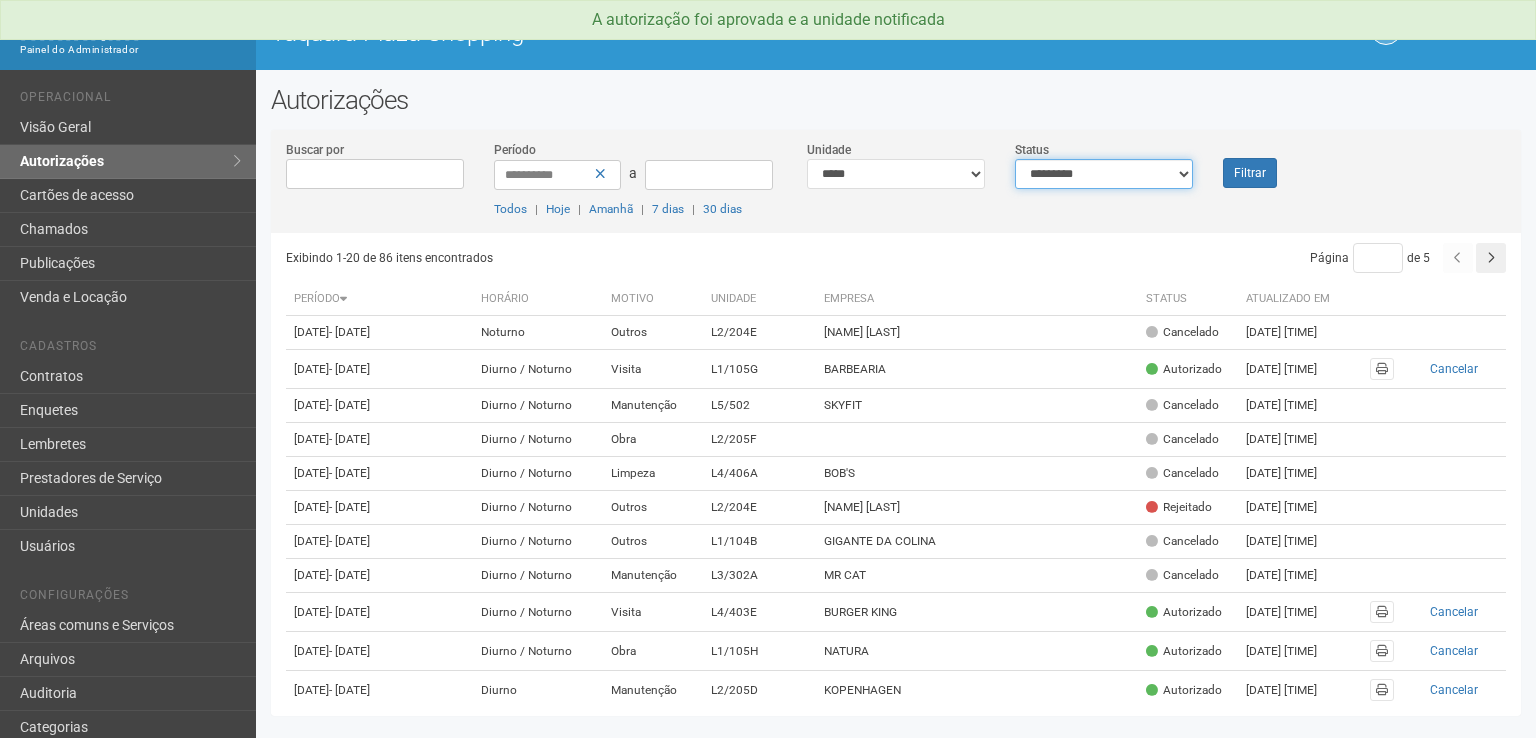 click on "**********" at bounding box center [1104, 174] 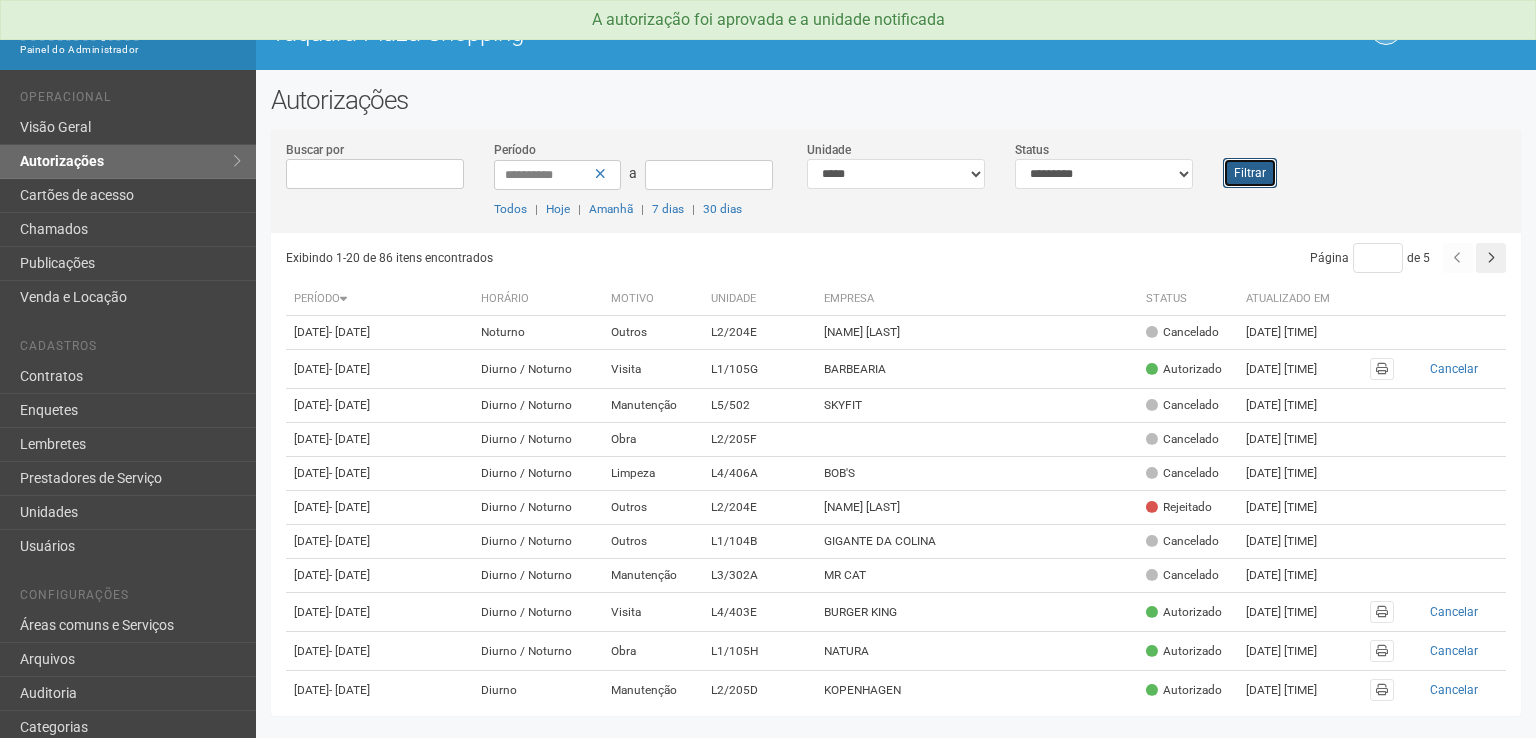 click on "Filtrar" at bounding box center [1250, 173] 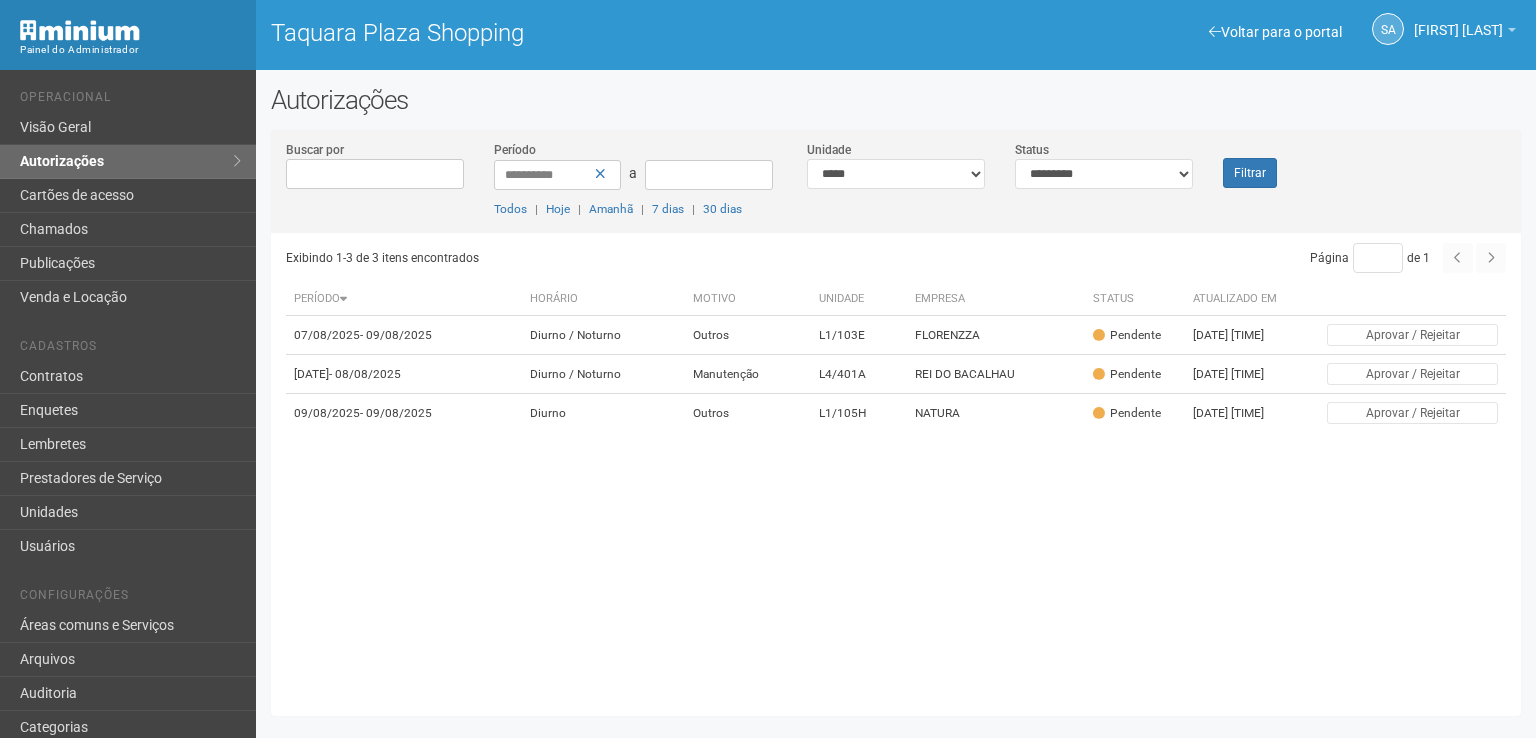 scroll, scrollTop: 0, scrollLeft: 0, axis: both 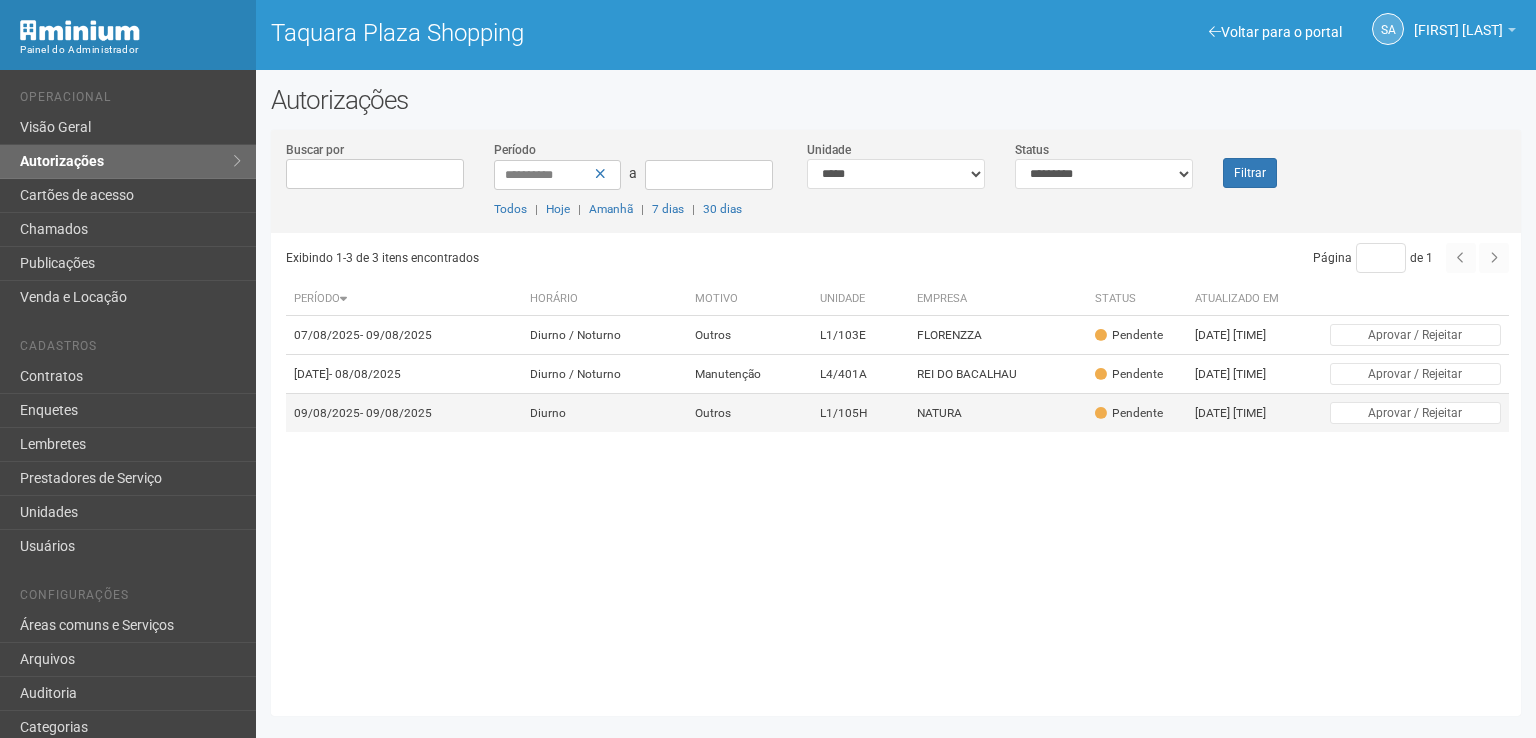 click on "NATURA" at bounding box center [998, 413] 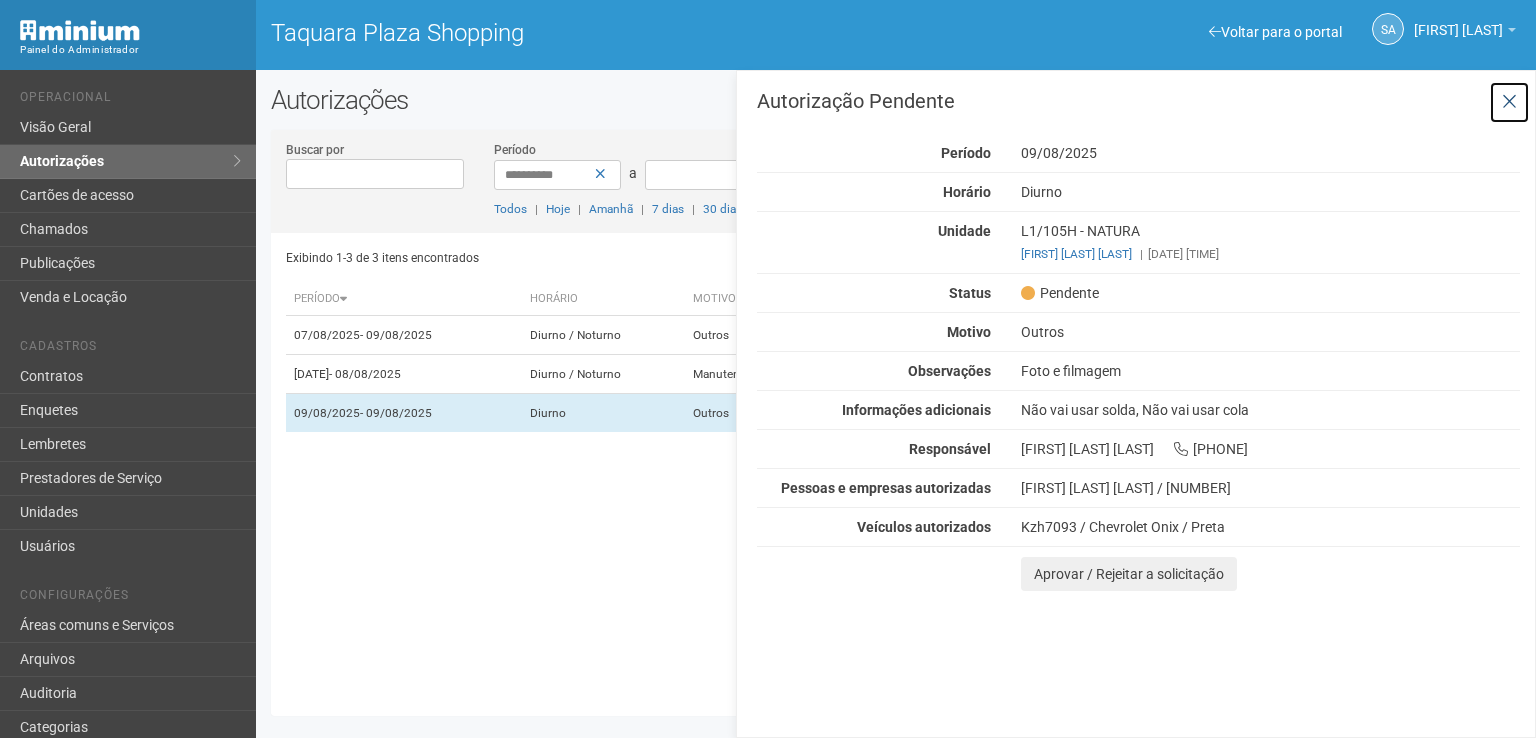 click at bounding box center [1509, 102] 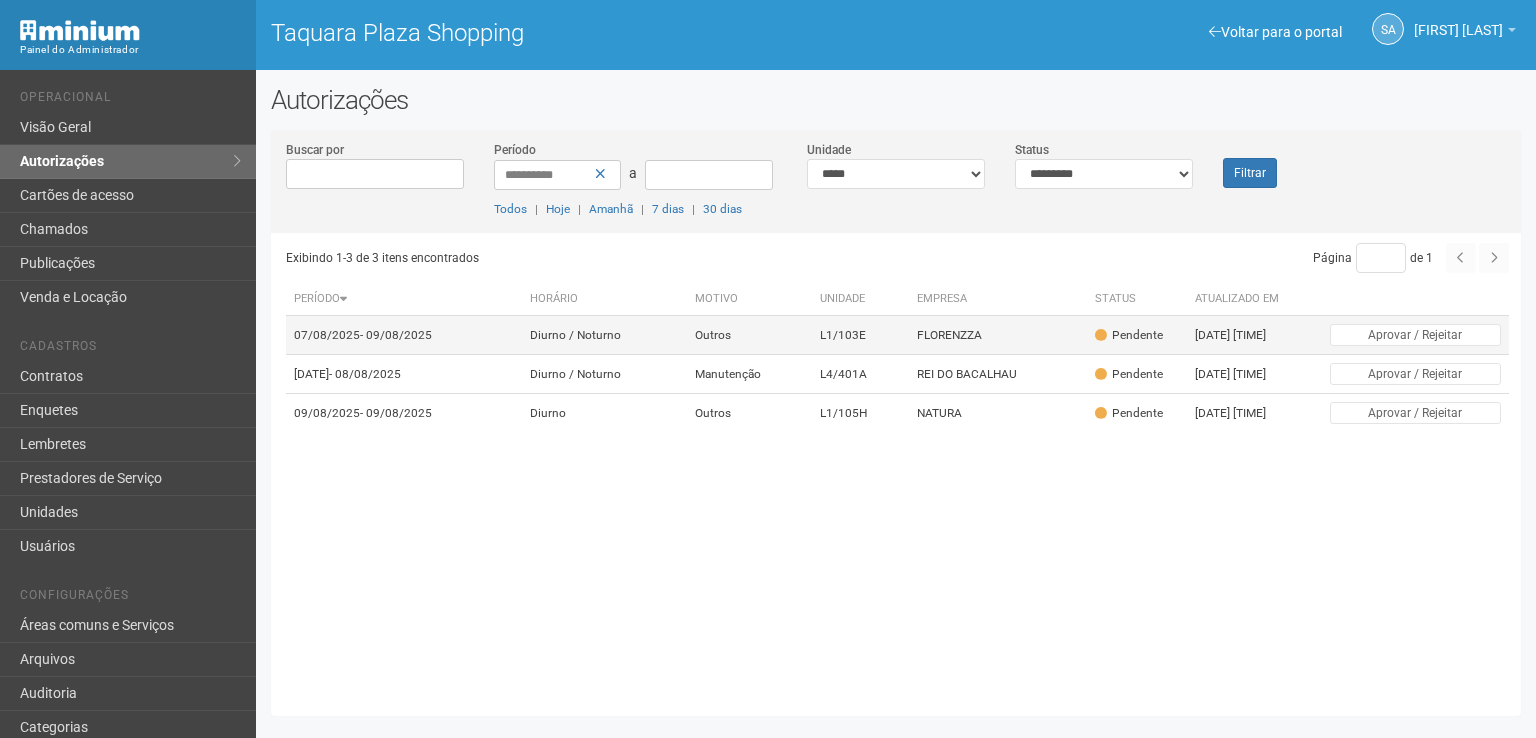 click on "FLORENZZA" at bounding box center (998, 335) 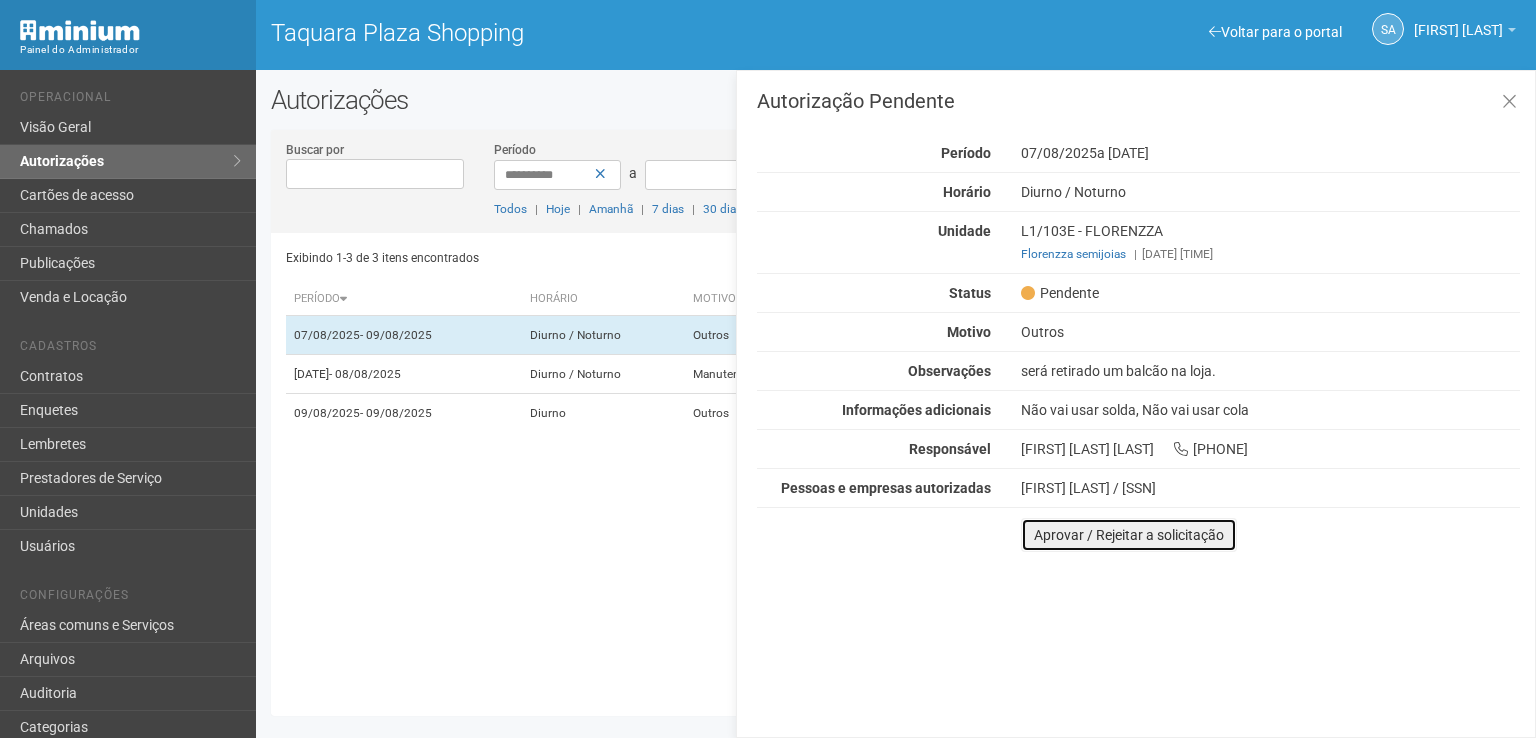 click on "Aprovar / Rejeitar a solicitação" at bounding box center [1129, 535] 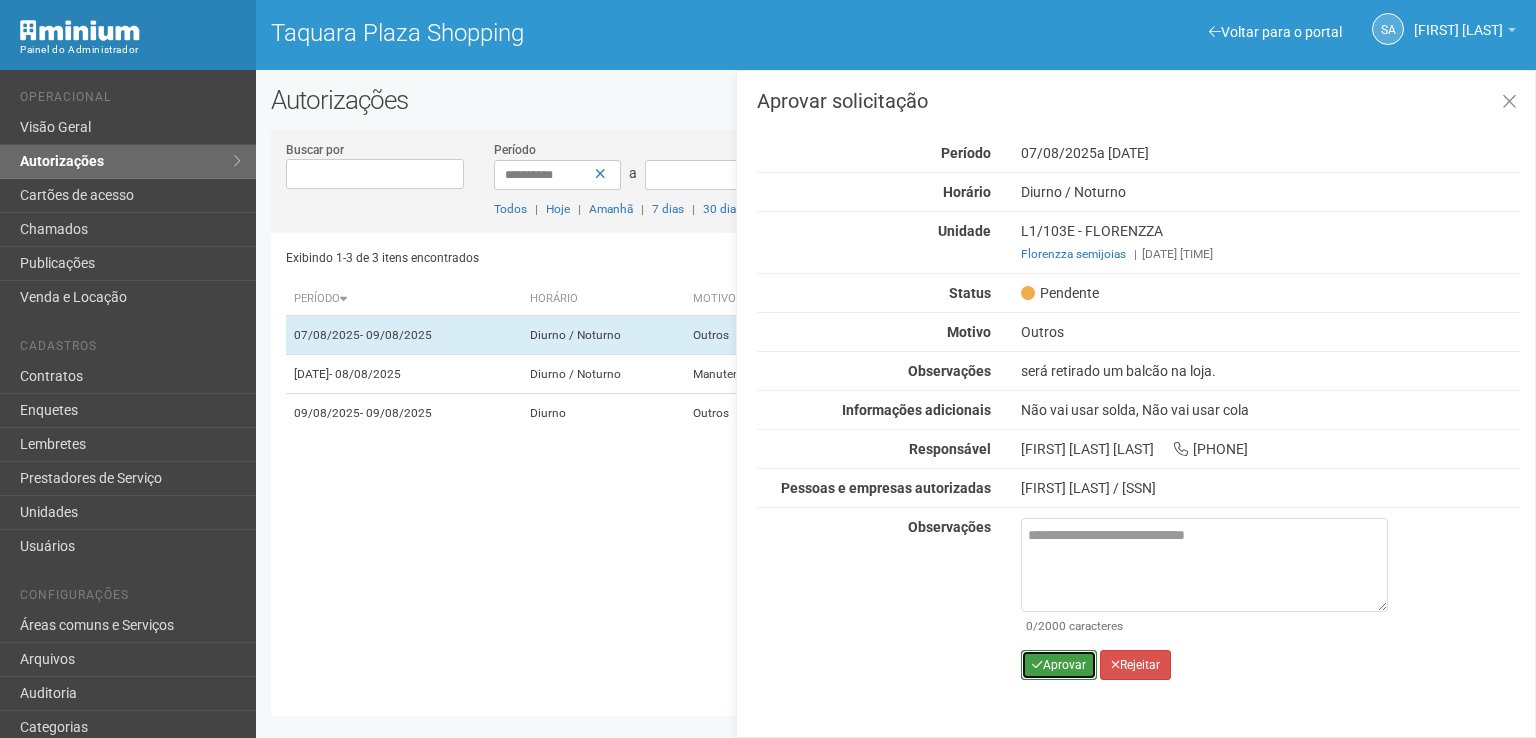 click on "Aprovar" at bounding box center (1059, 665) 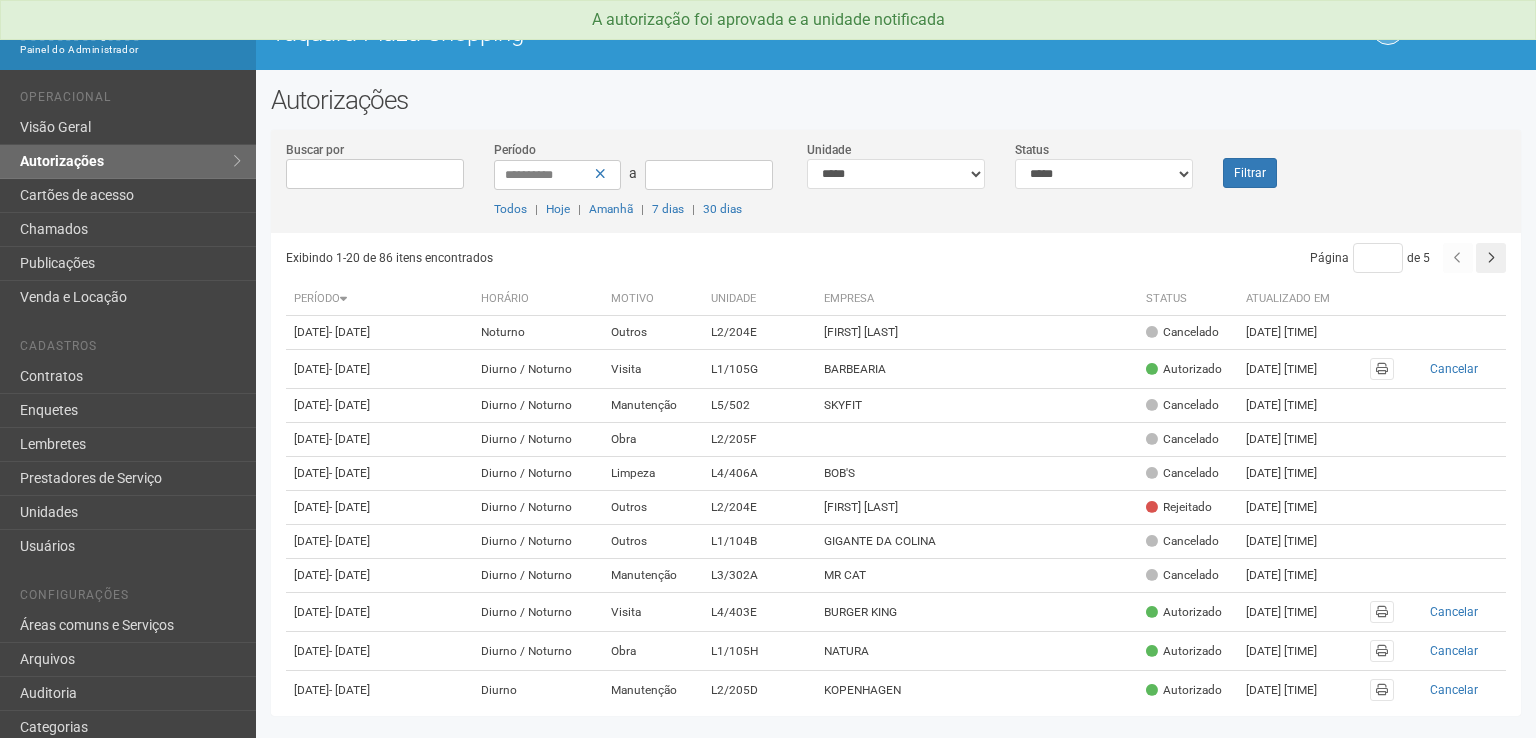 scroll, scrollTop: 0, scrollLeft: 0, axis: both 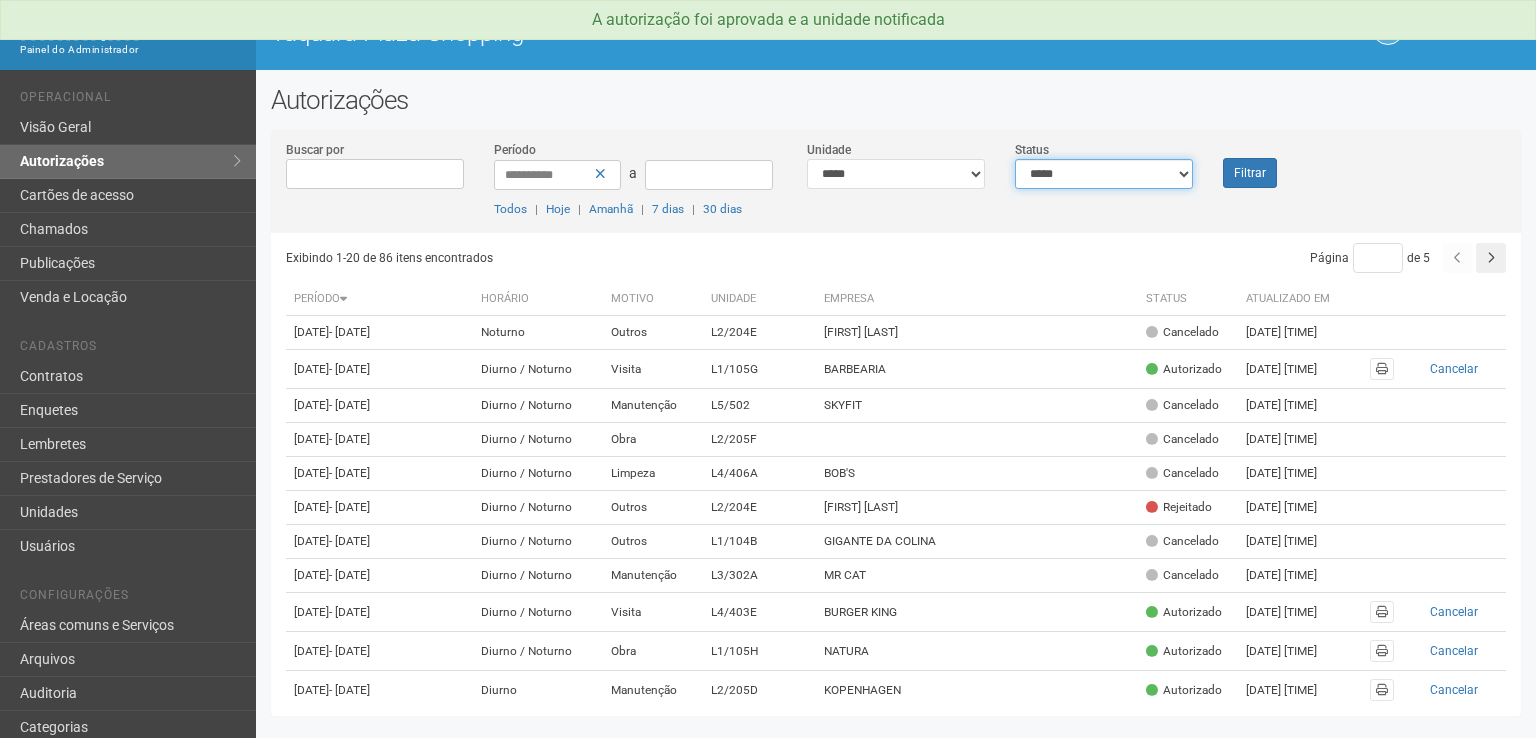 click on "**********" at bounding box center (1104, 174) 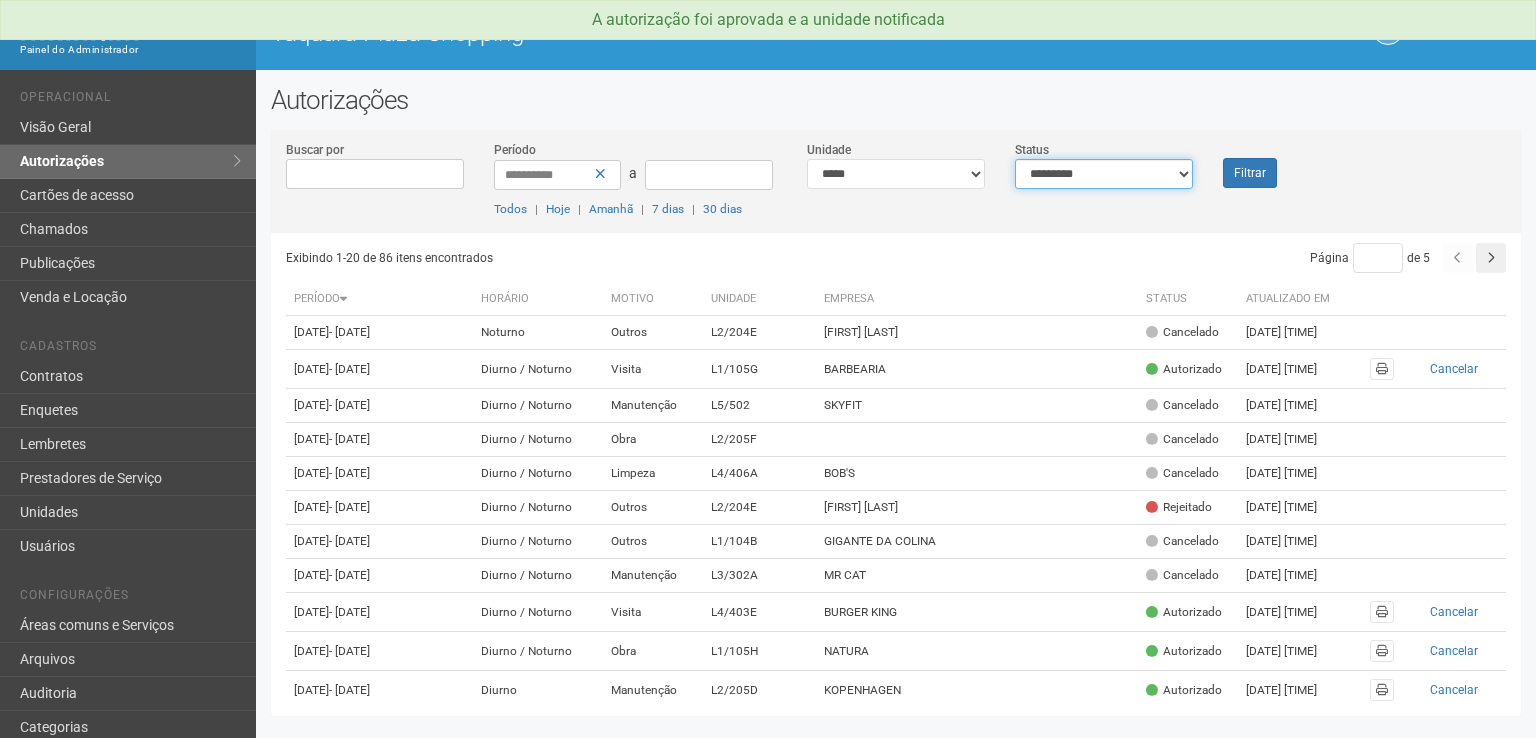 click on "**********" at bounding box center (1104, 174) 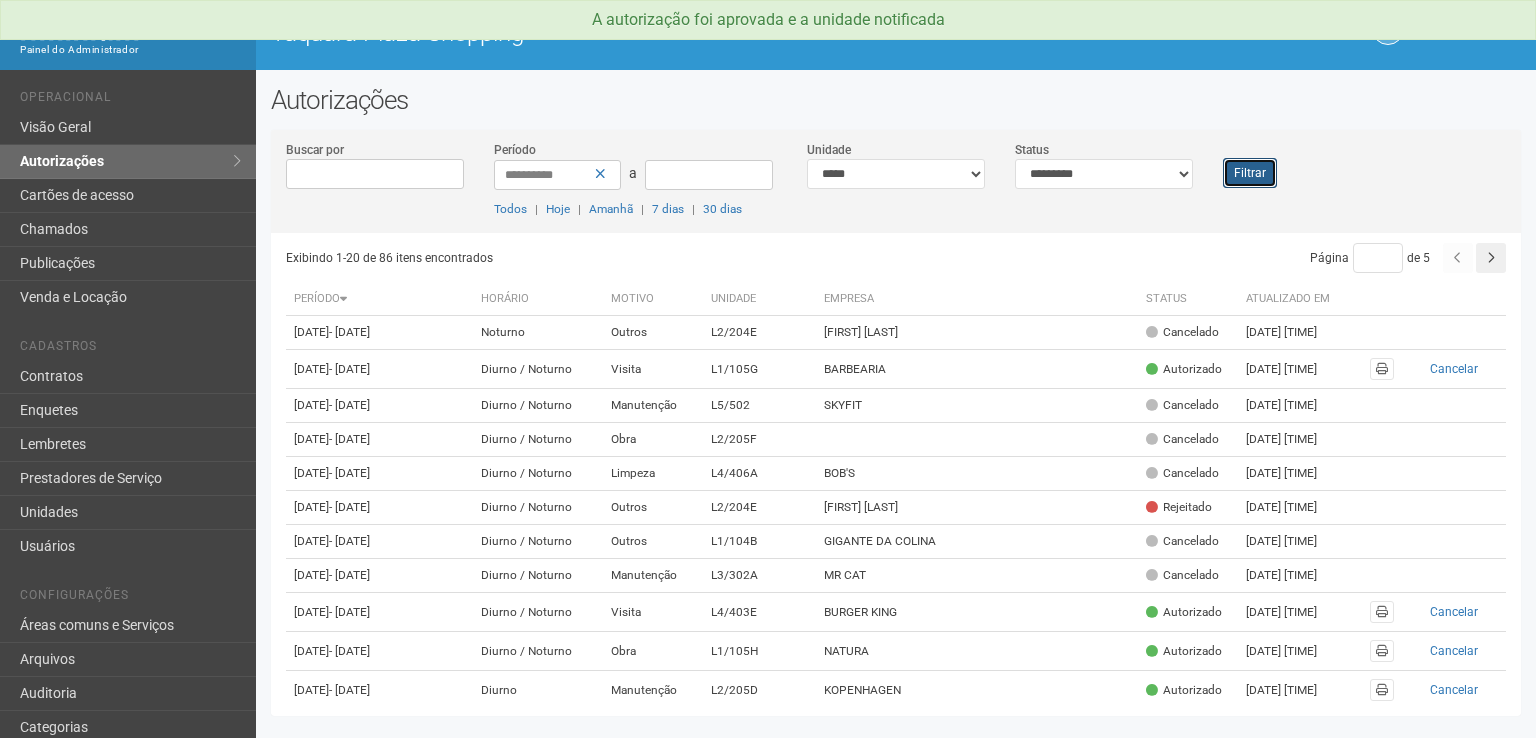 click on "Filtrar" at bounding box center (1250, 173) 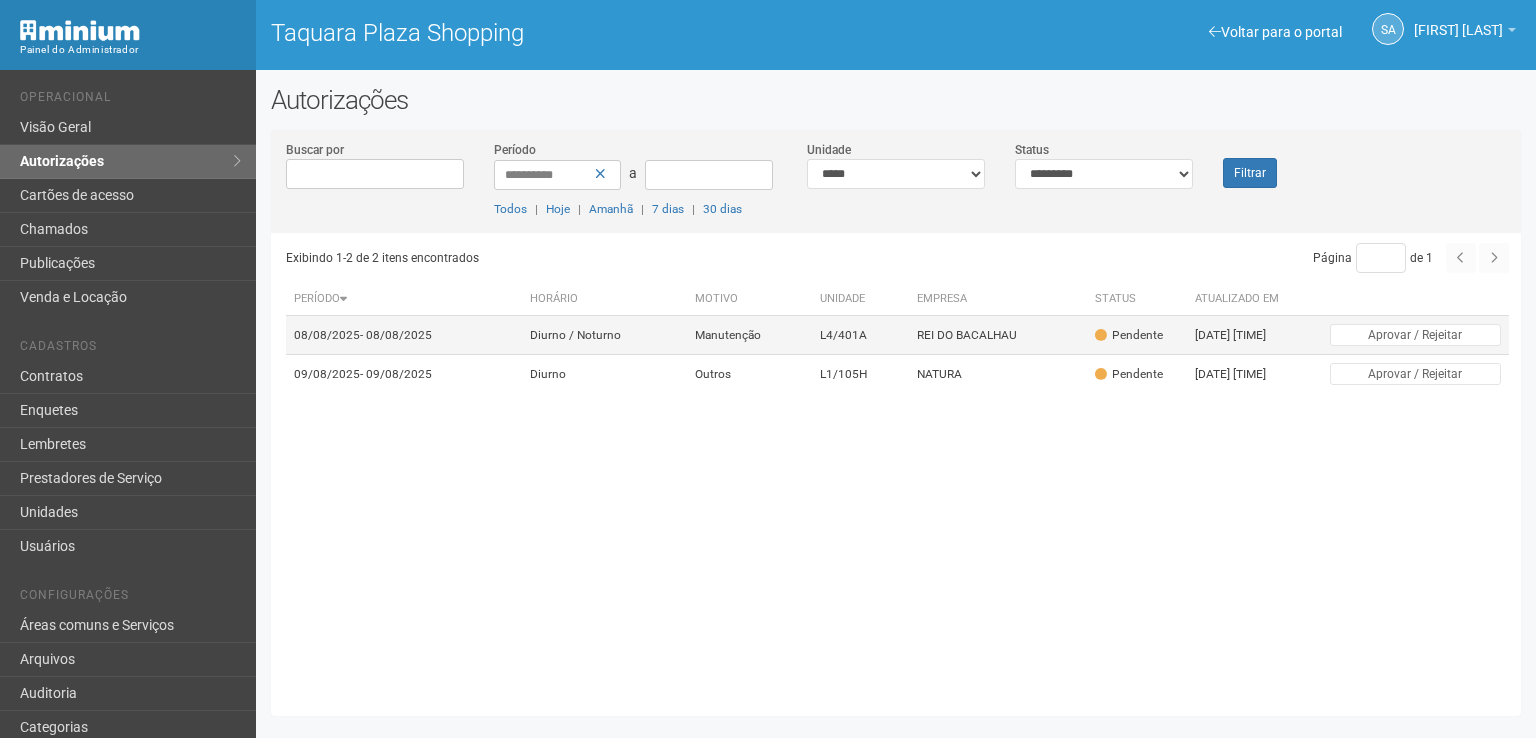 scroll, scrollTop: 0, scrollLeft: 0, axis: both 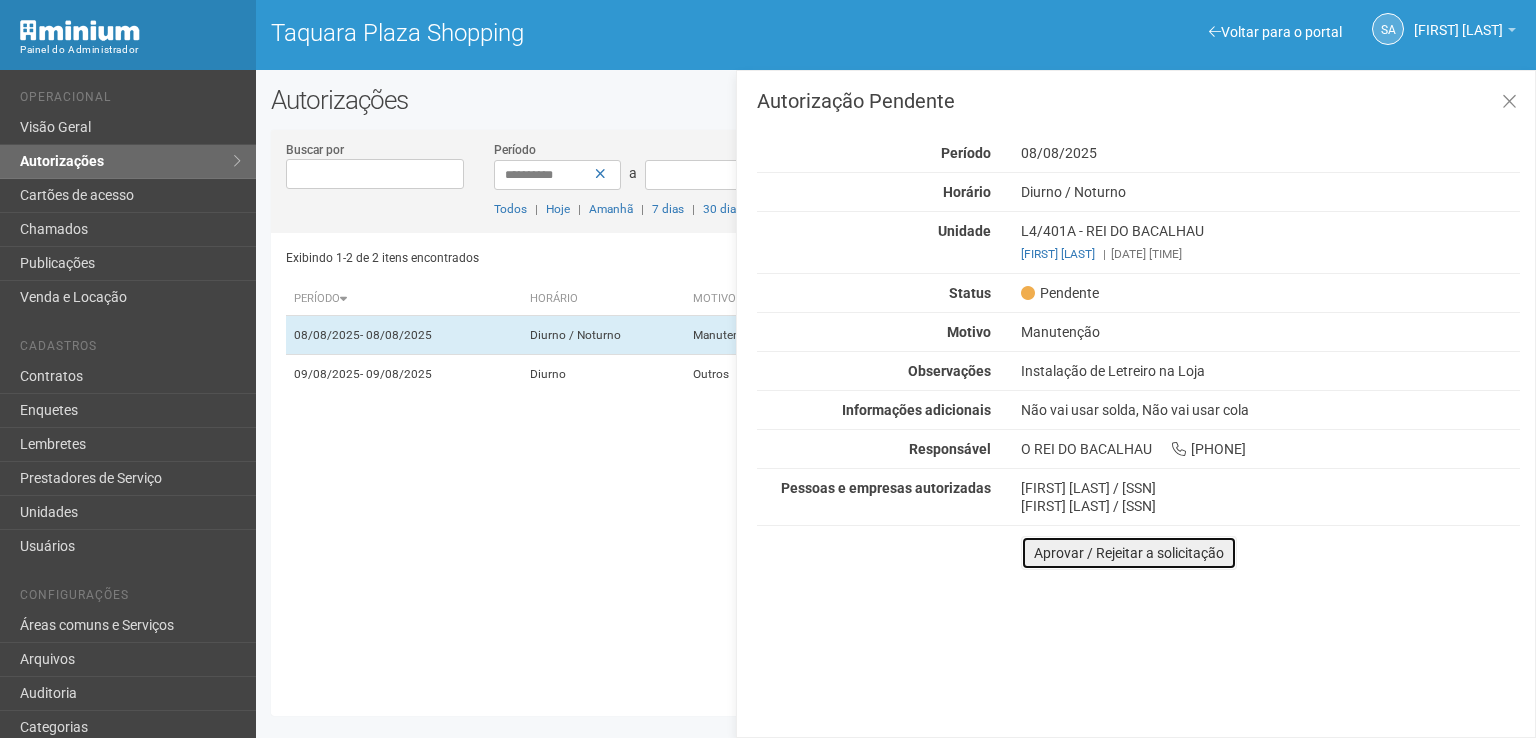click on "Aprovar / Rejeitar a solicitação" at bounding box center [1129, 553] 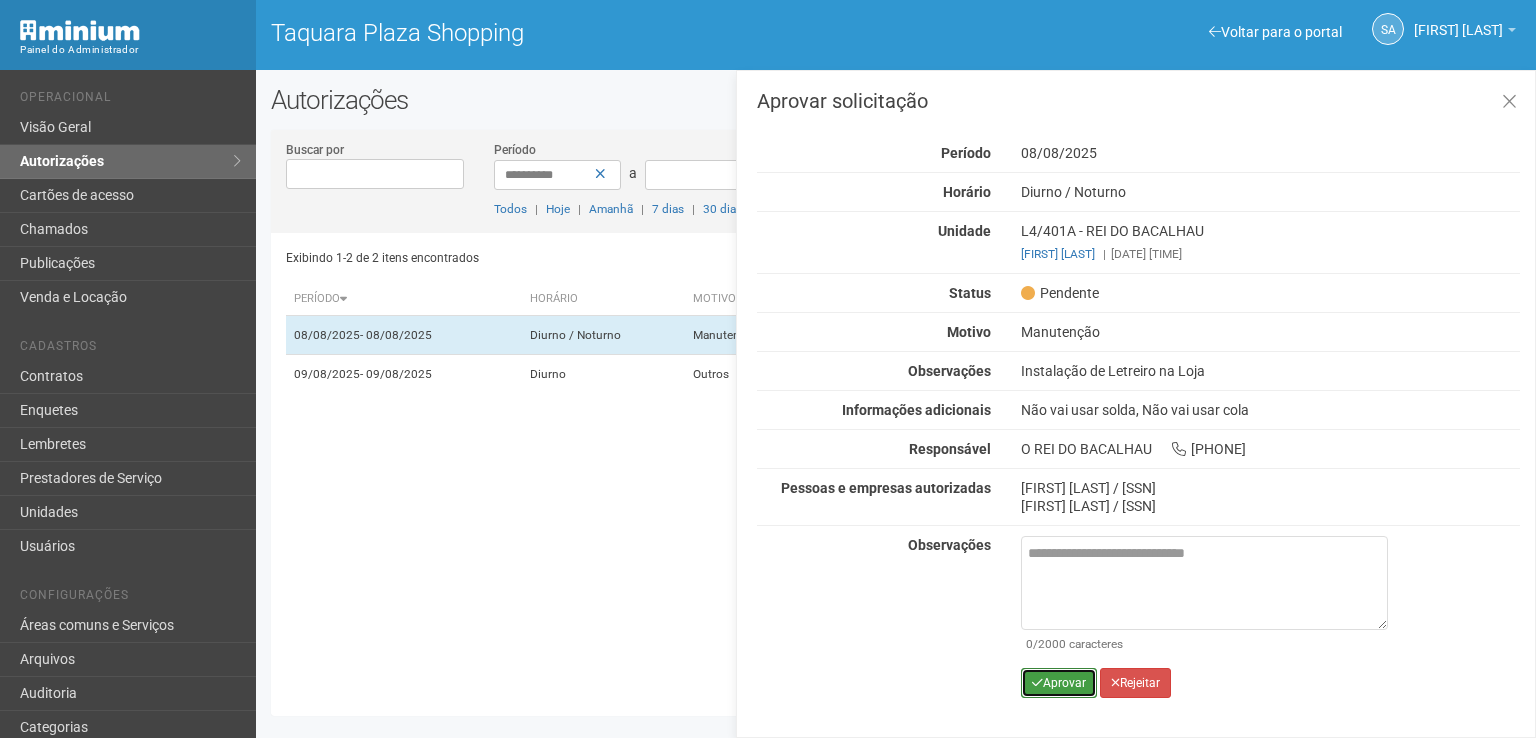 click on "Aprovar" at bounding box center (1059, 683) 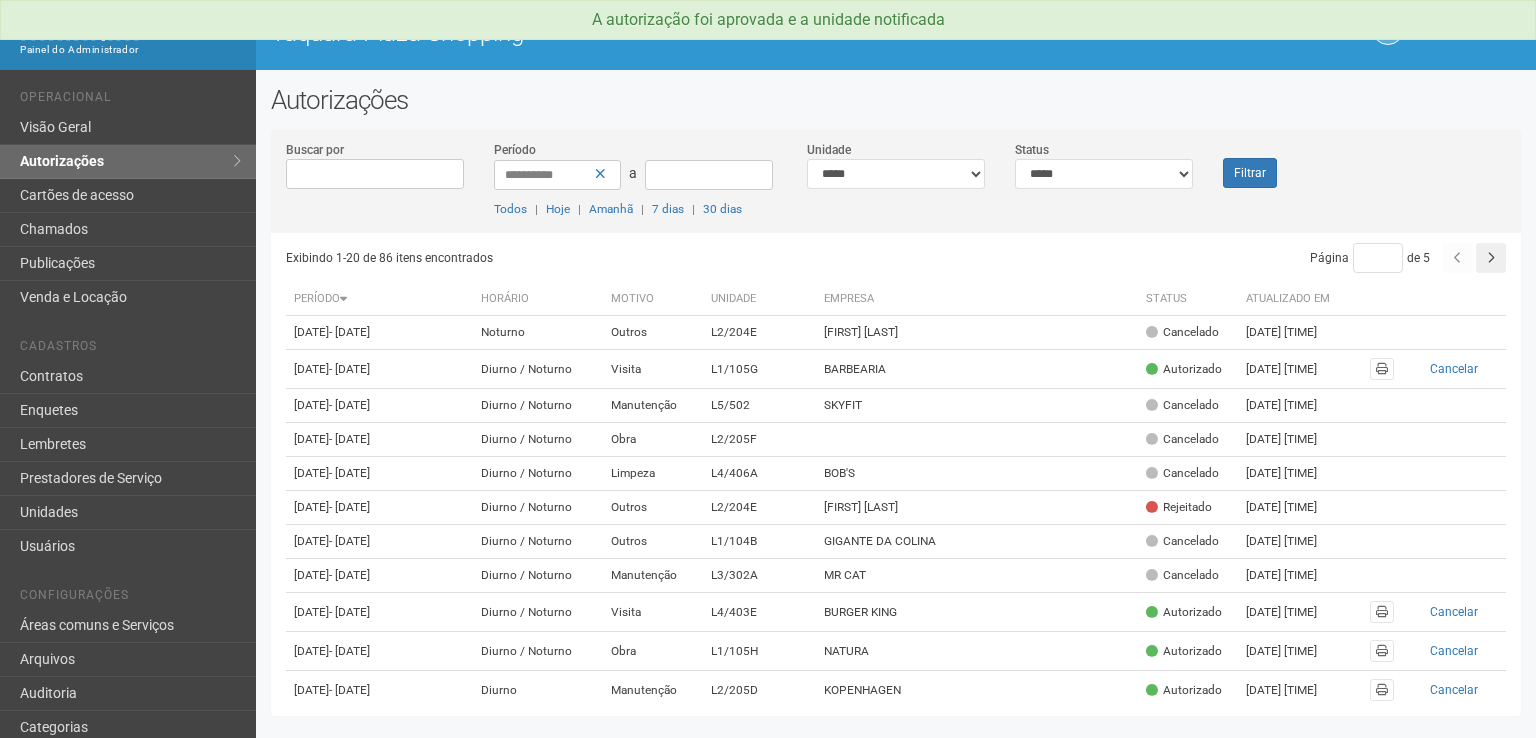 scroll, scrollTop: 0, scrollLeft: 0, axis: both 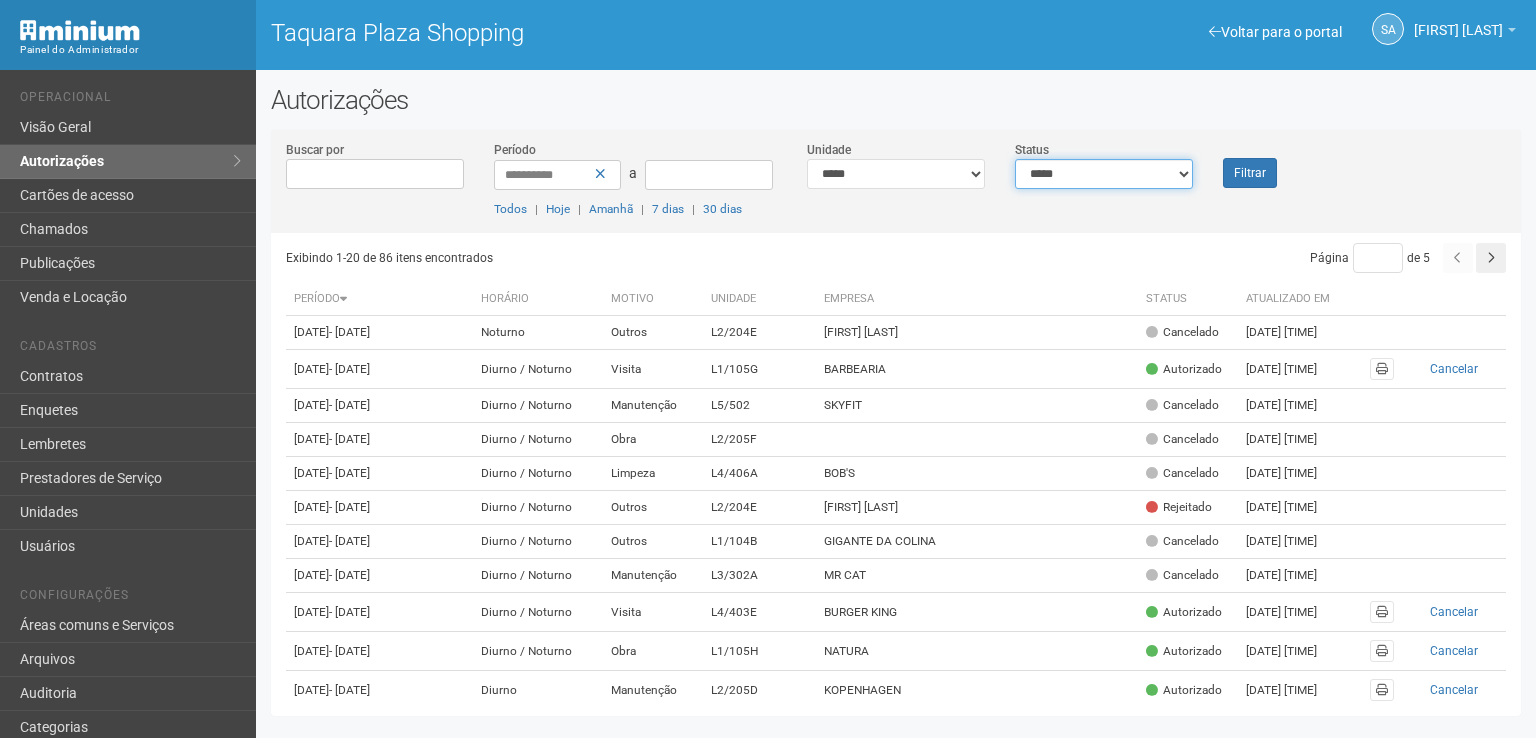 click on "**********" at bounding box center (1104, 174) 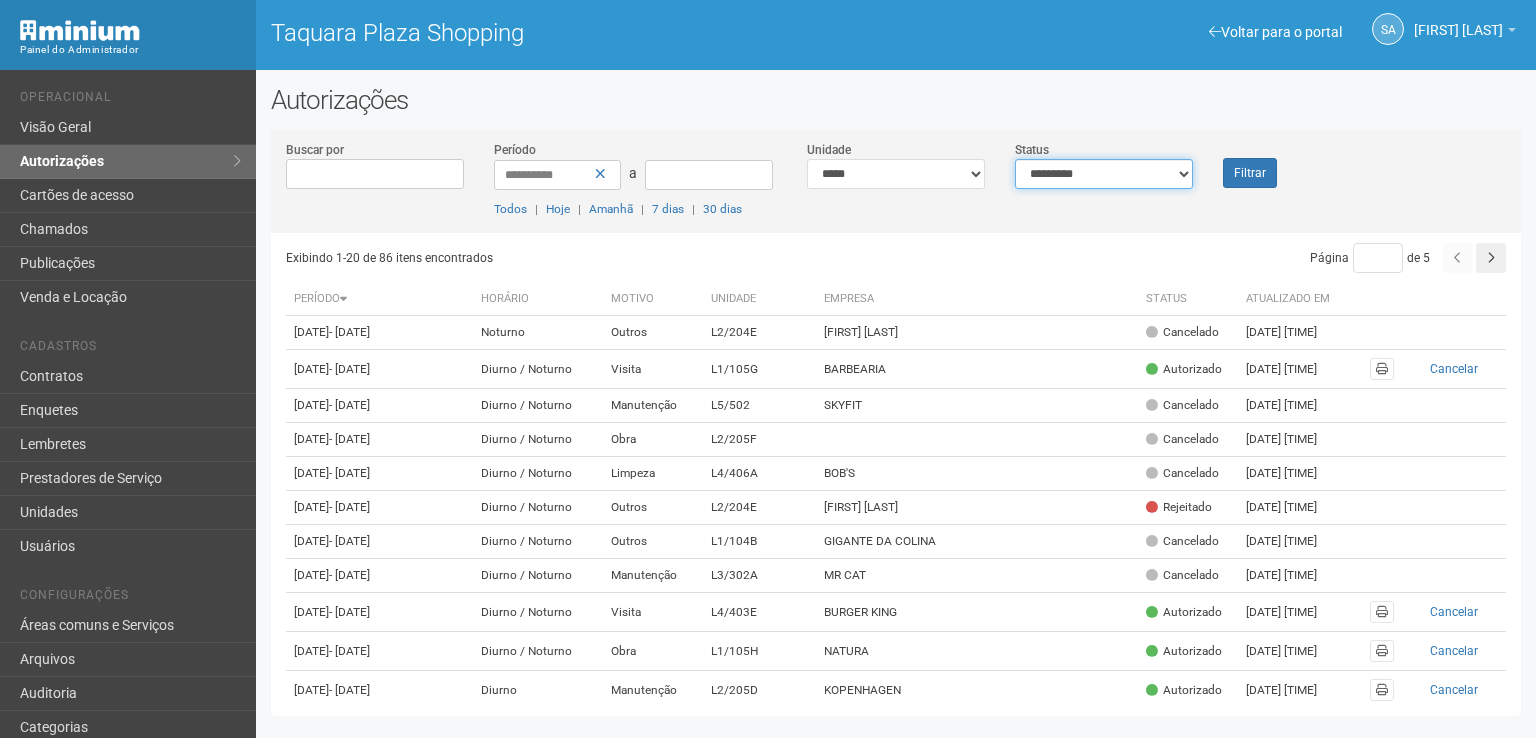 click on "**********" at bounding box center (1104, 174) 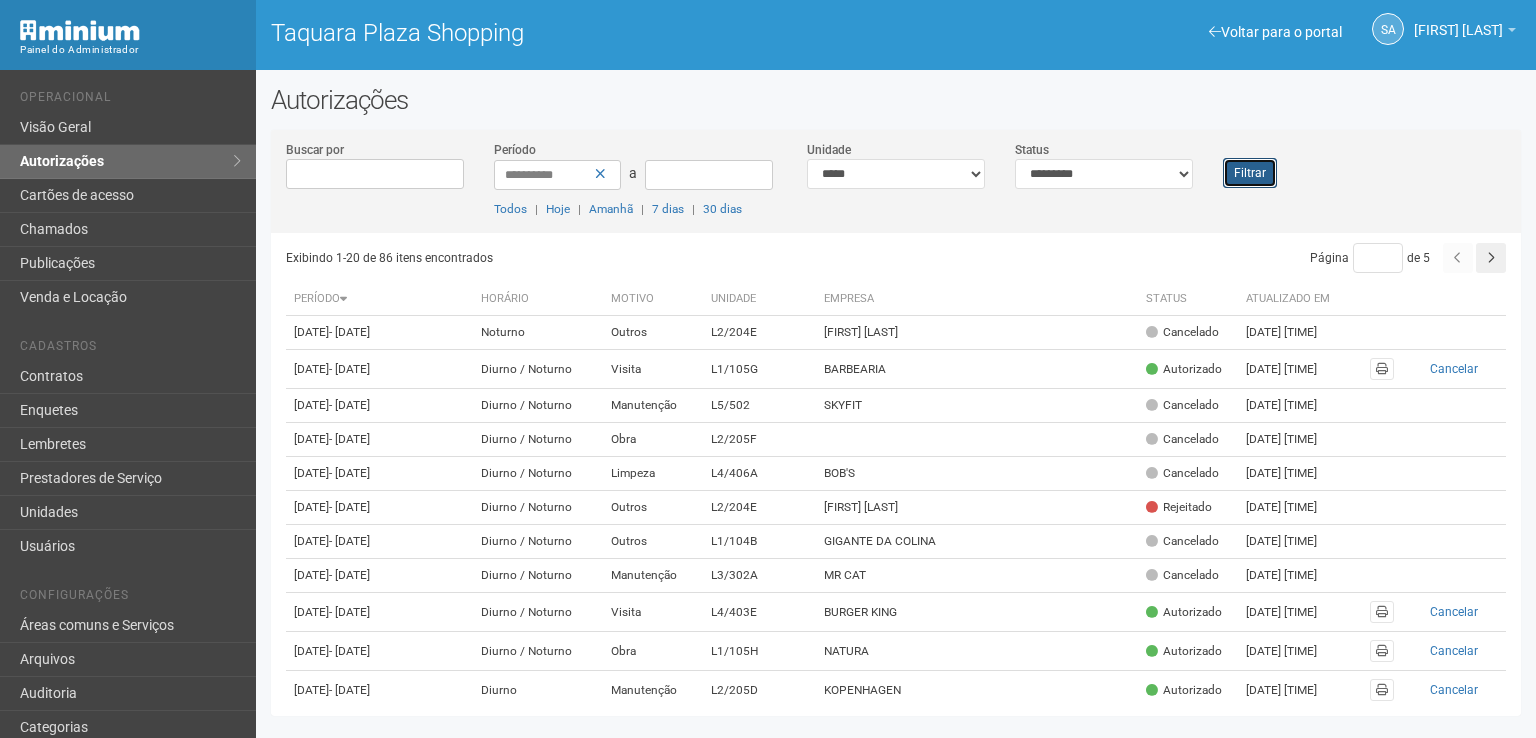 click on "Filtrar" at bounding box center (1250, 173) 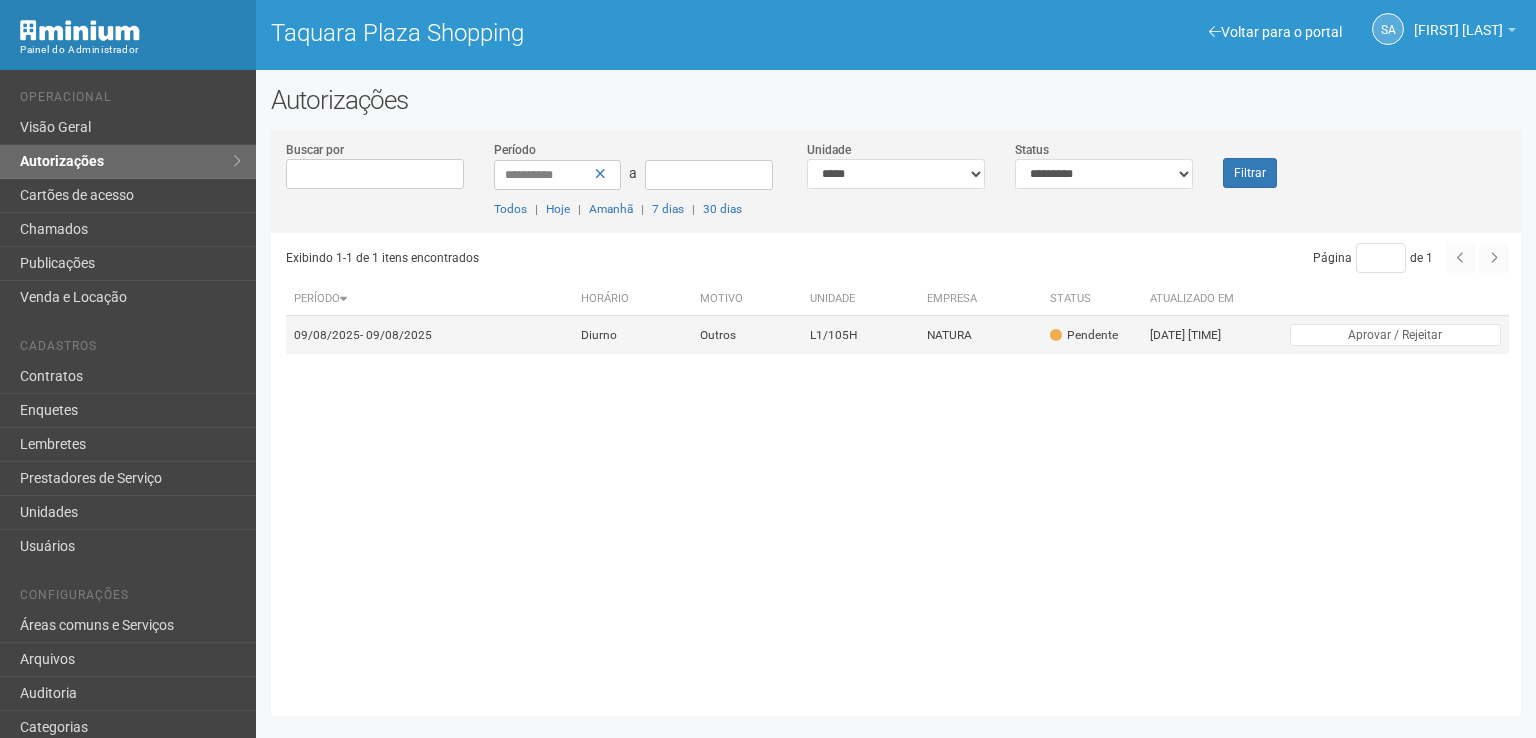 scroll, scrollTop: 0, scrollLeft: 0, axis: both 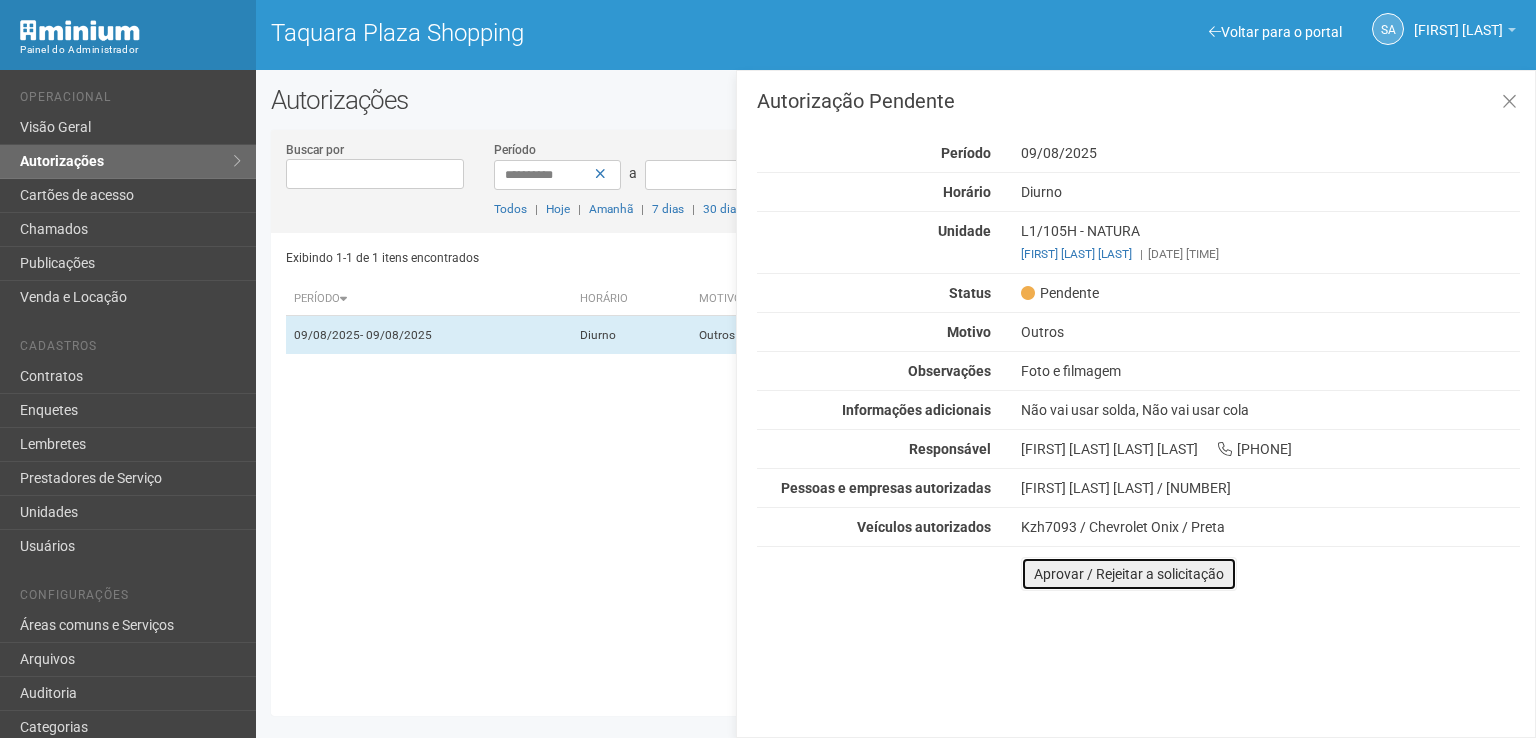 click on "Aprovar / Rejeitar a solicitação" at bounding box center (1129, 574) 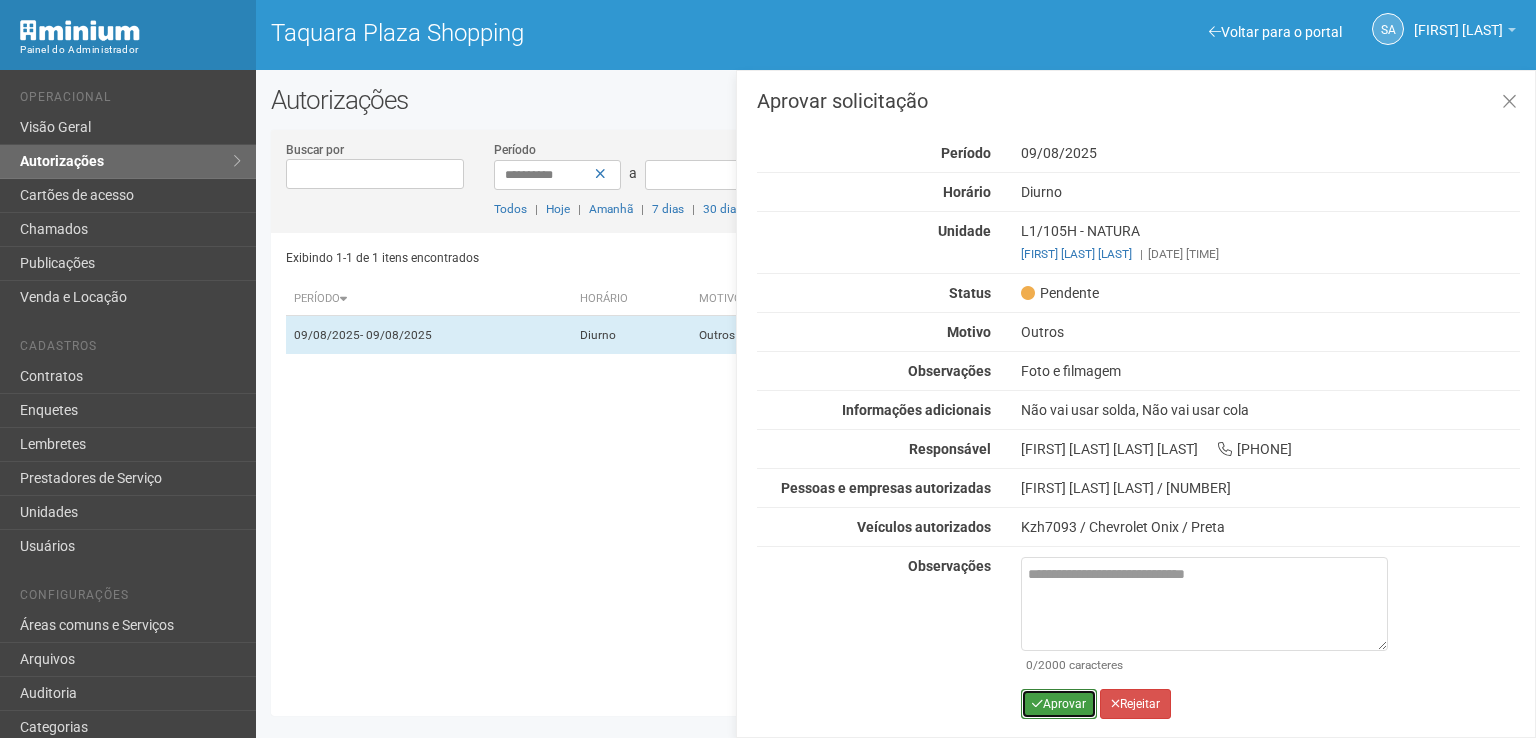 click on "Aprovar" at bounding box center (1059, 704) 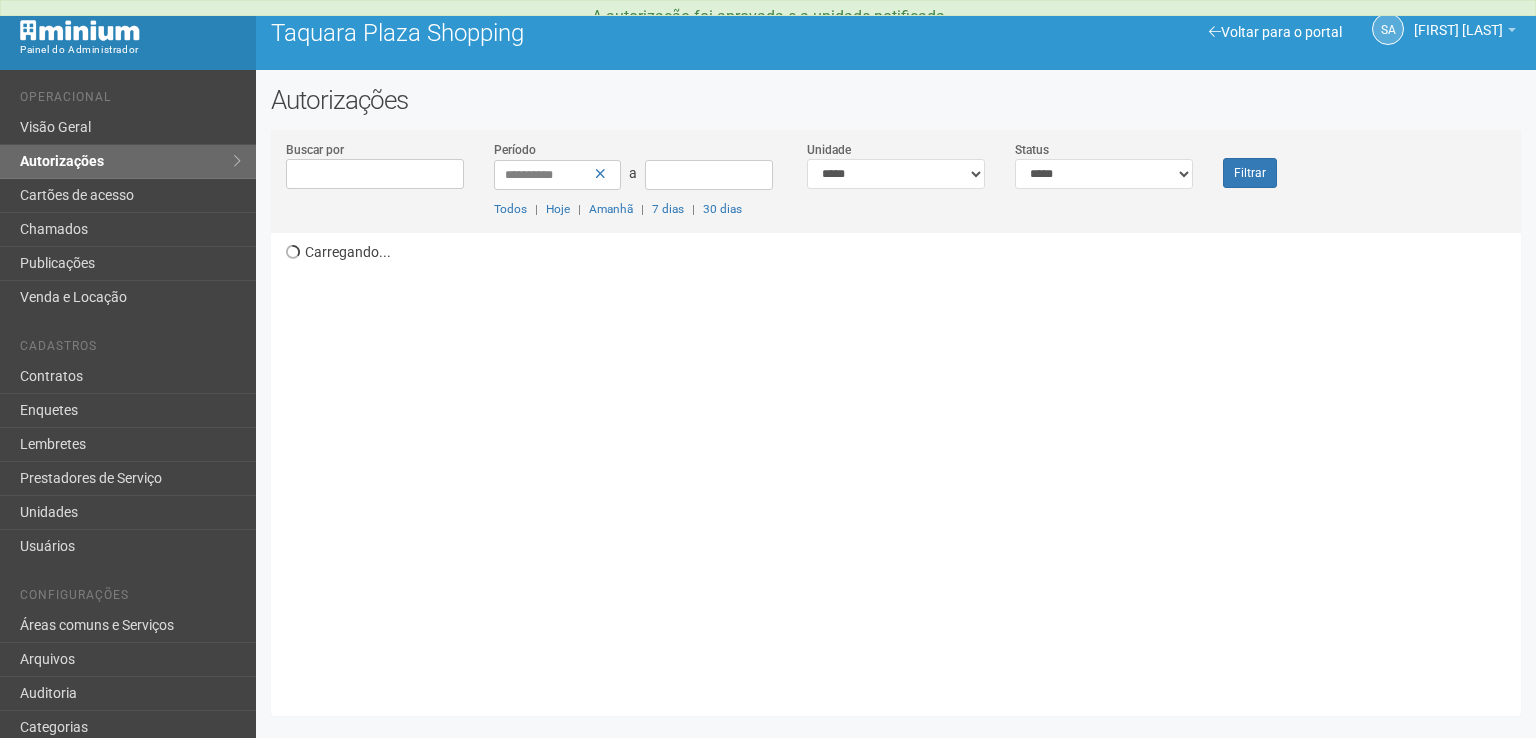 scroll, scrollTop: 0, scrollLeft: 0, axis: both 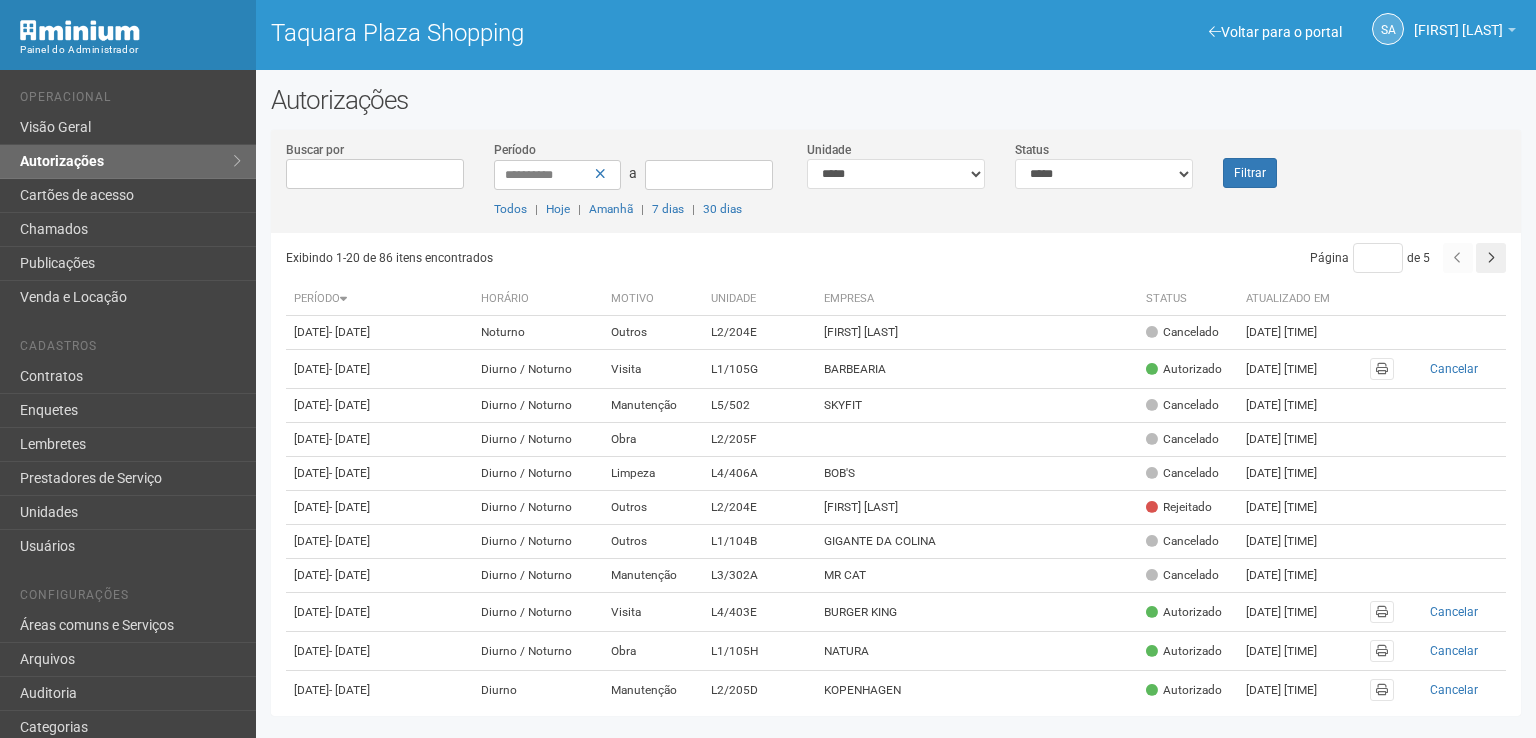 drag, startPoint x: 0, startPoint y: 0, endPoint x: 1060, endPoint y: 701, distance: 1270.8269 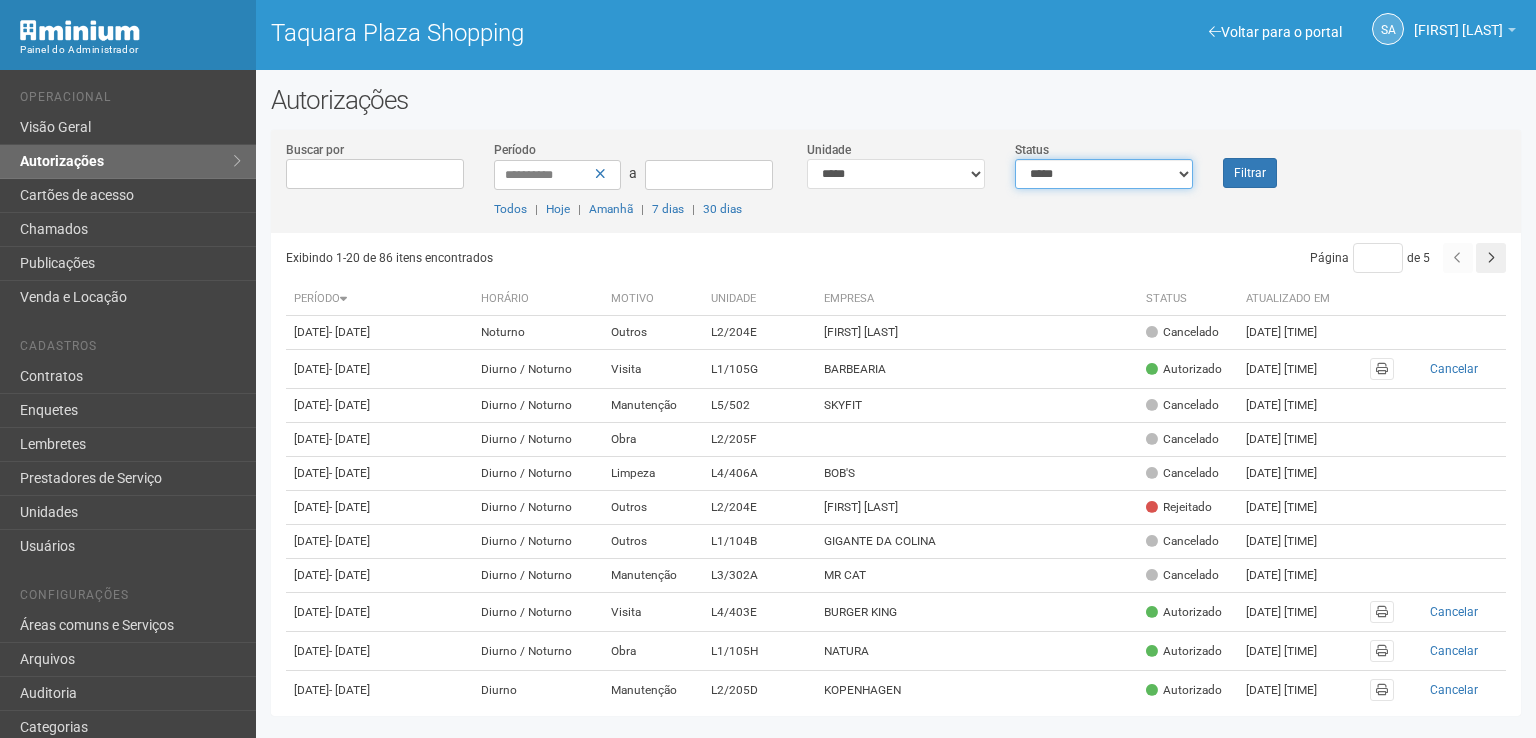click on "**********" at bounding box center (1104, 174) 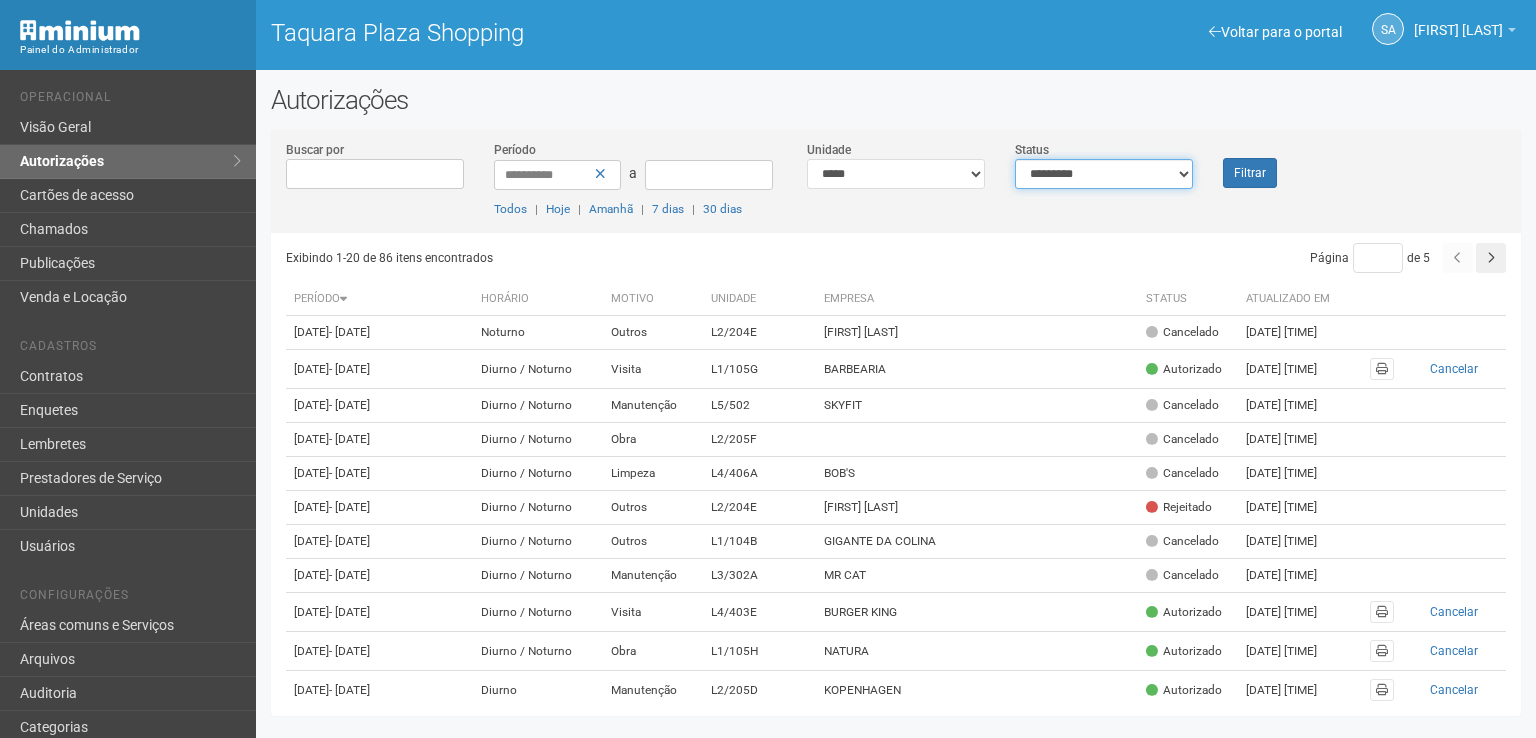 click on "**********" at bounding box center [1104, 174] 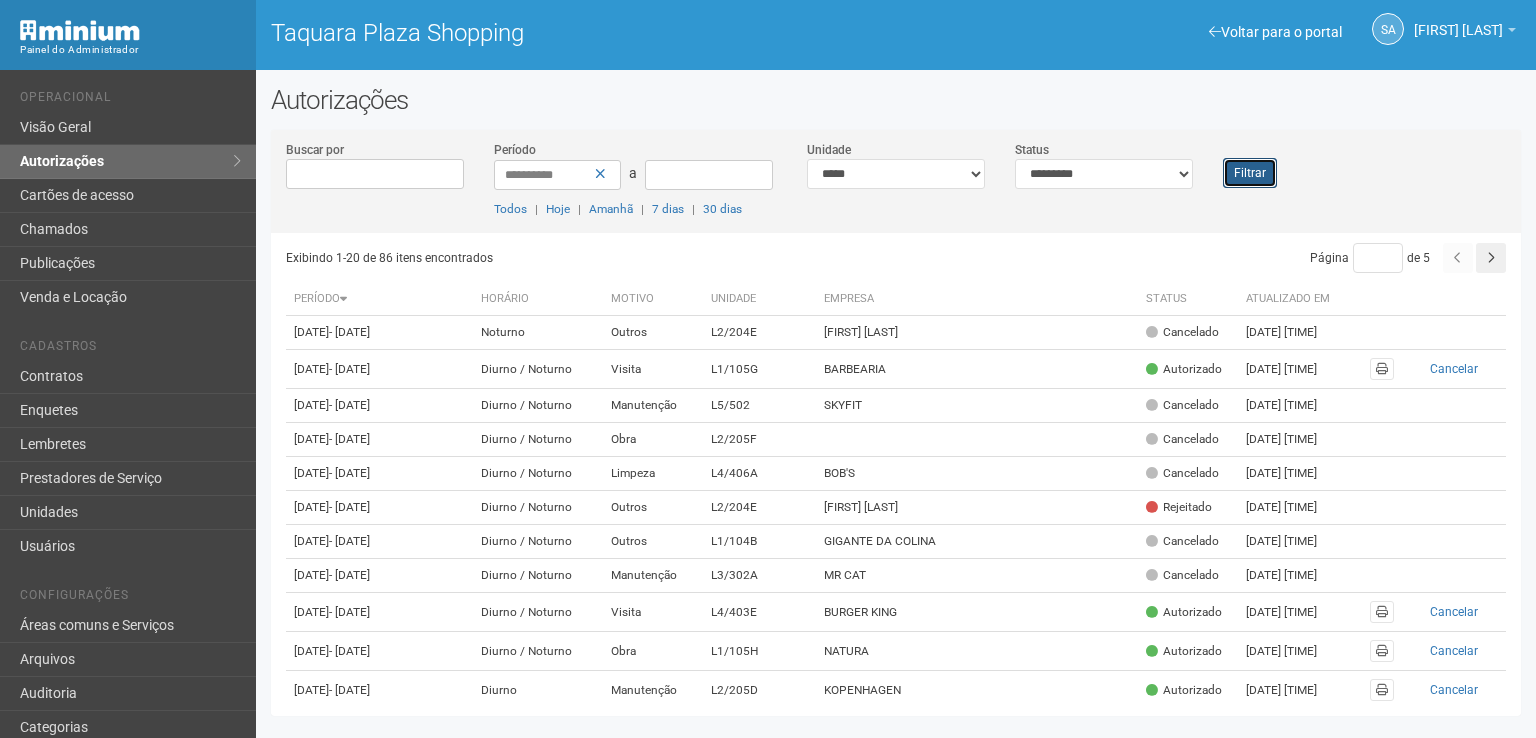 click on "Filtrar" at bounding box center [1250, 173] 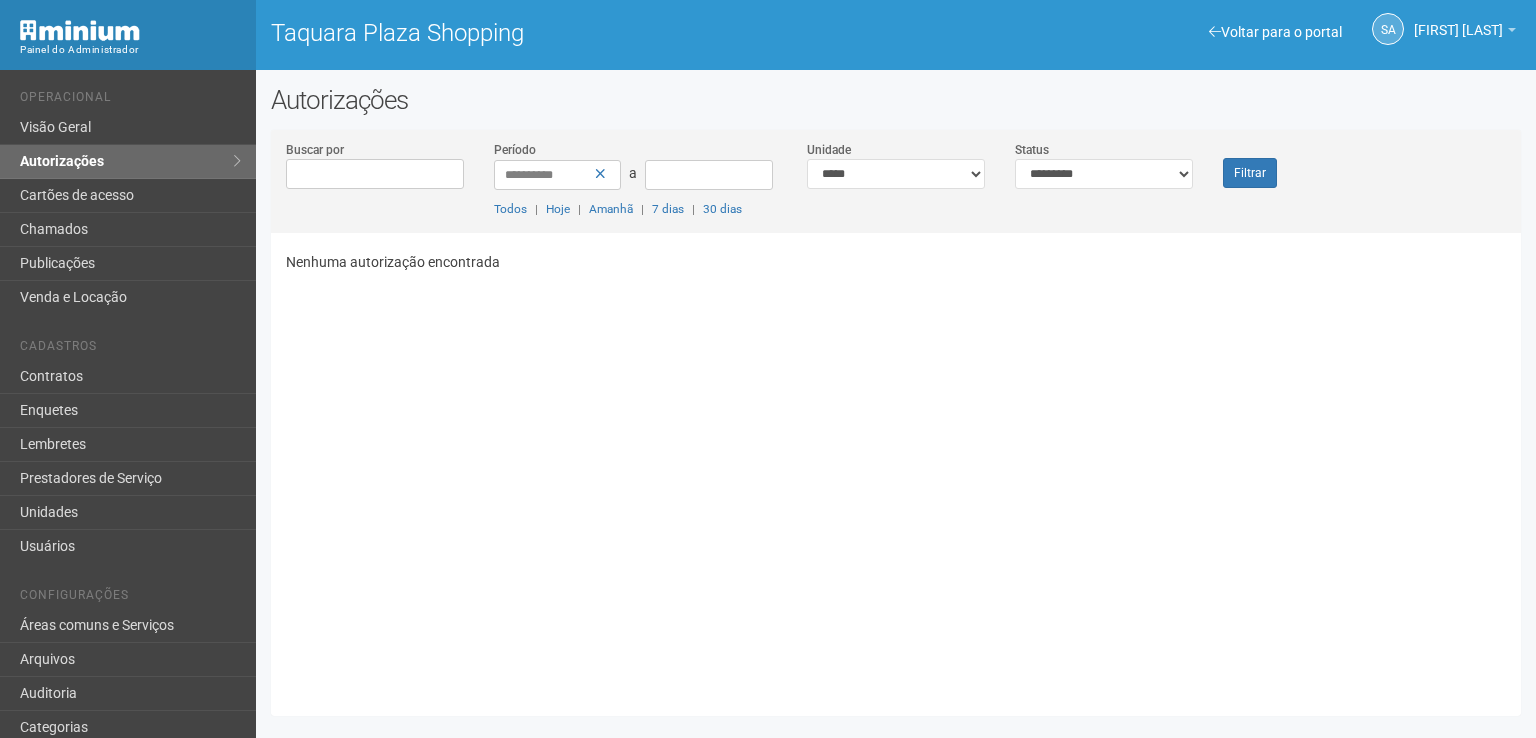 scroll, scrollTop: 0, scrollLeft: 0, axis: both 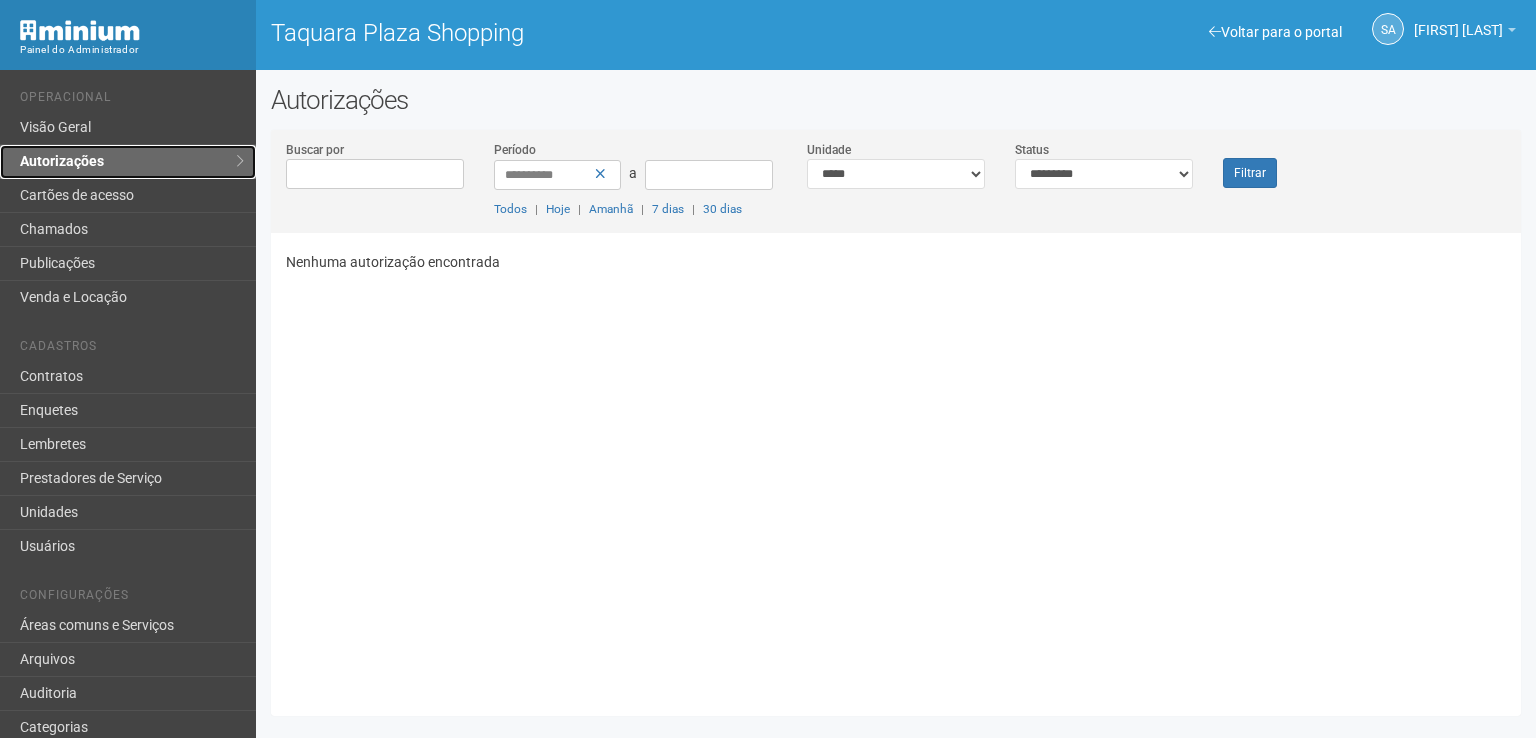 click on "Autorizações" at bounding box center [128, 162] 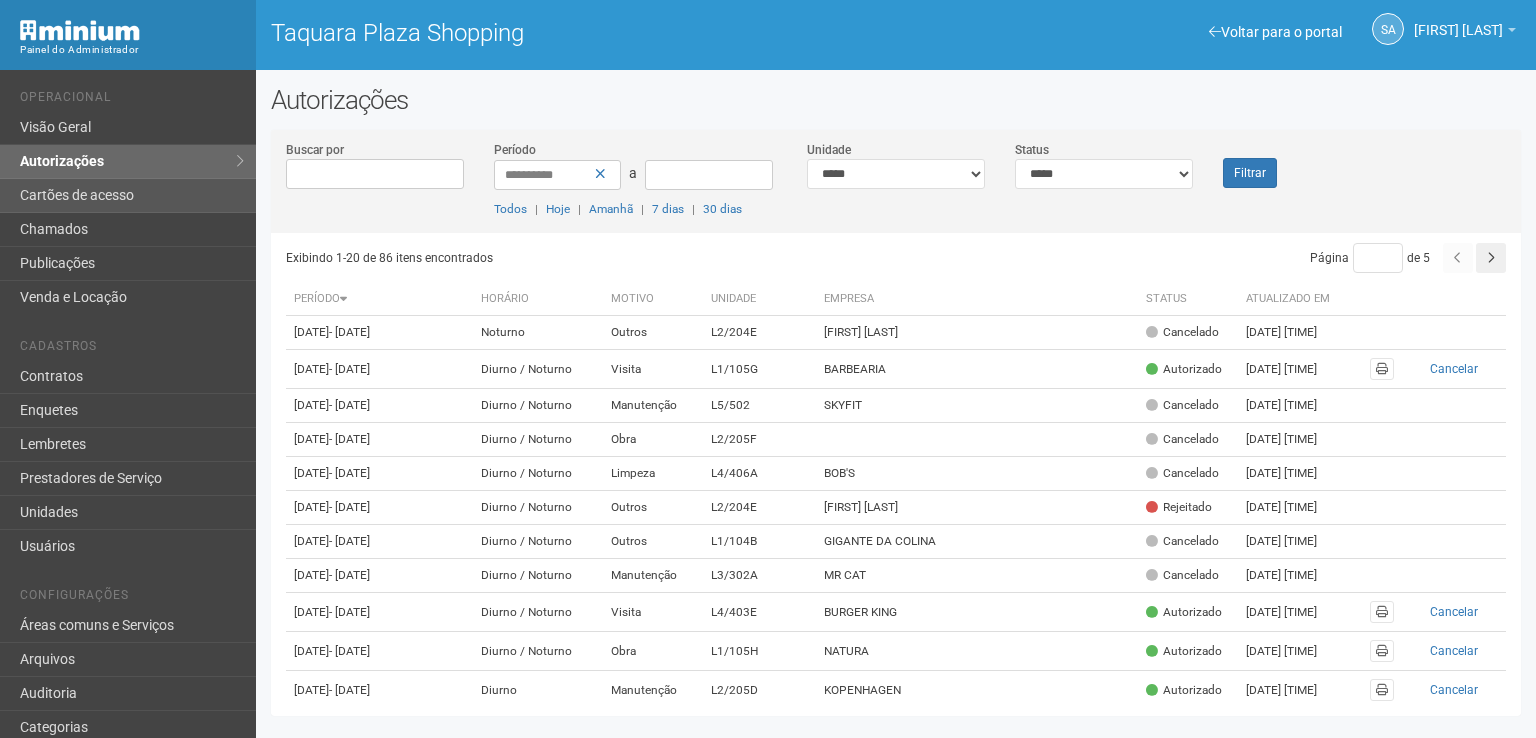 scroll, scrollTop: 0, scrollLeft: 0, axis: both 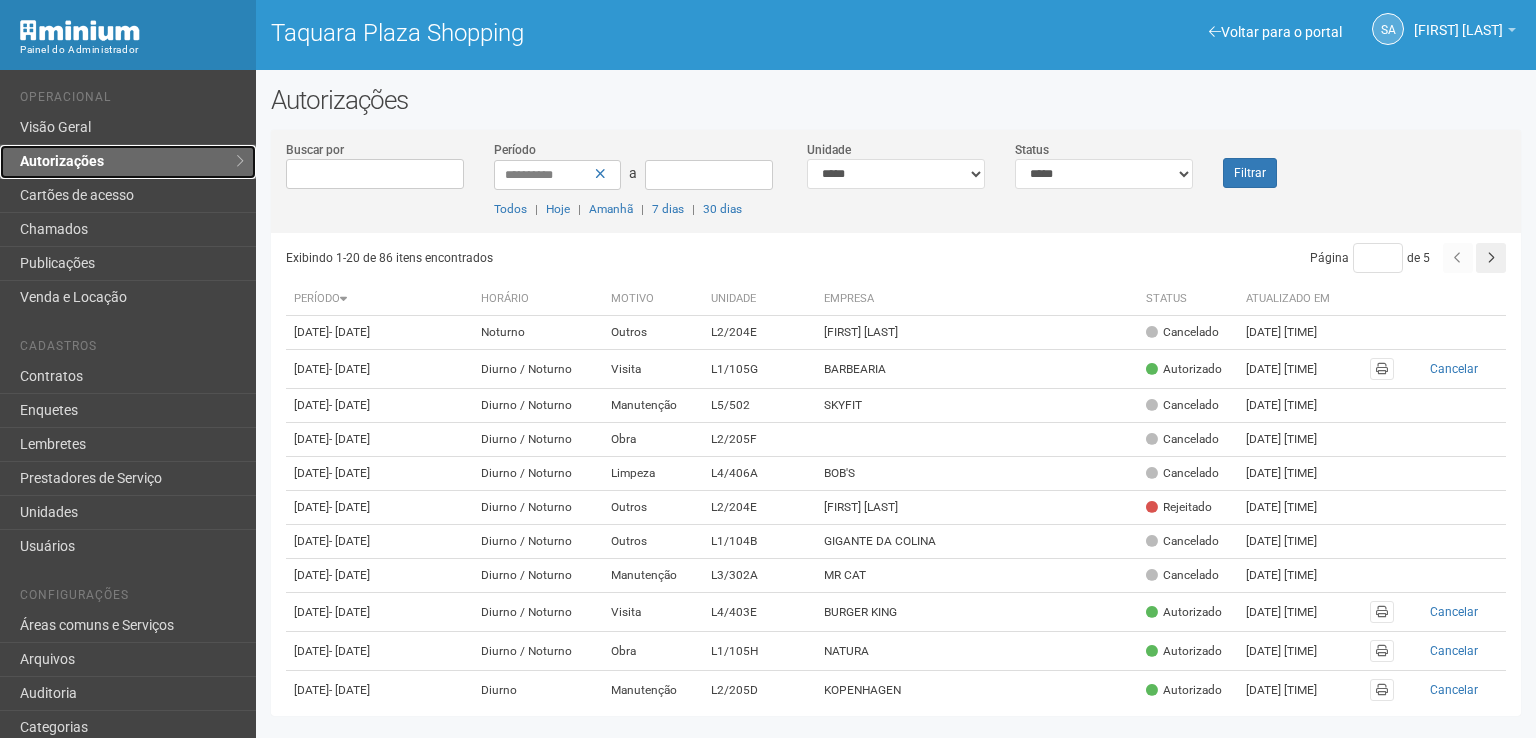 click on "Autorizações" at bounding box center [128, 162] 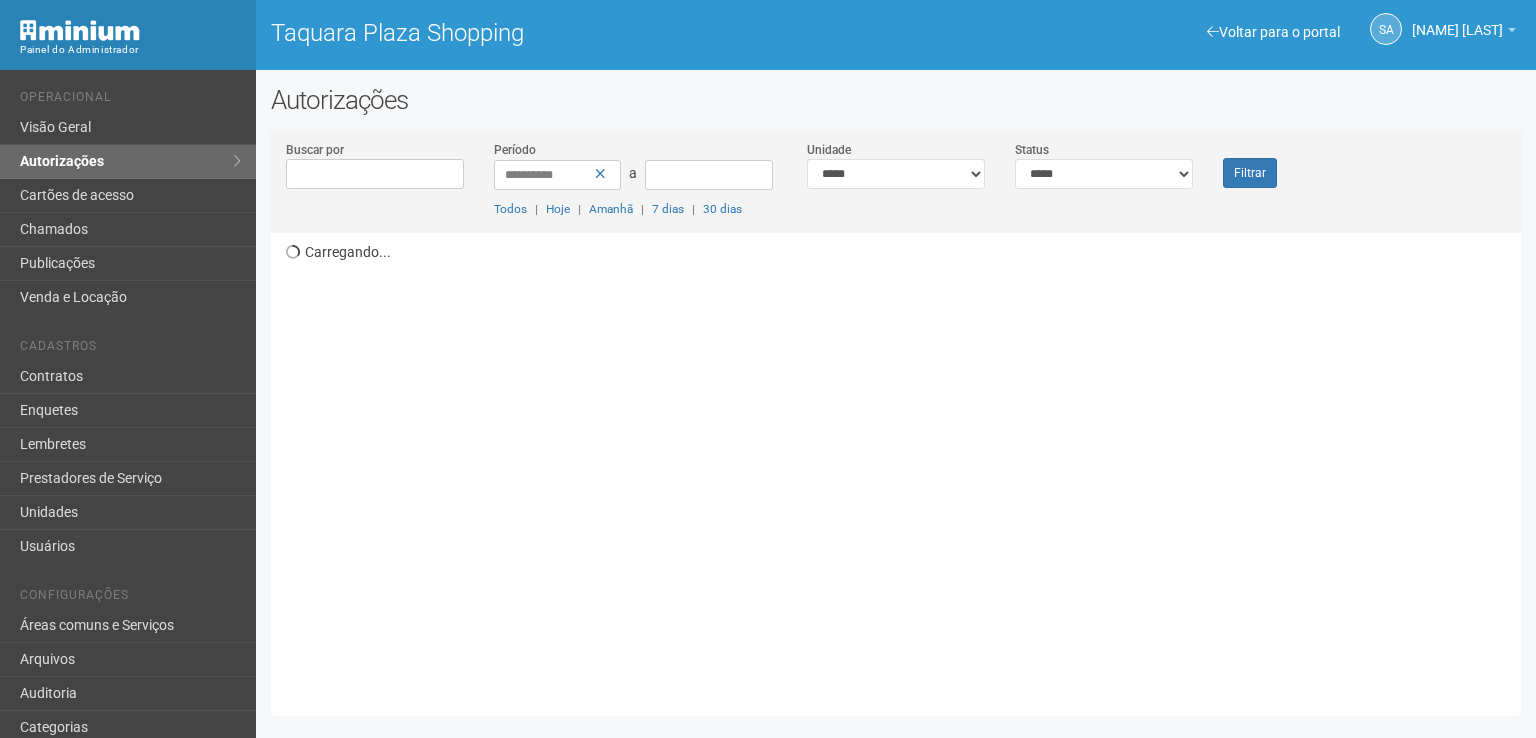 scroll, scrollTop: 0, scrollLeft: 0, axis: both 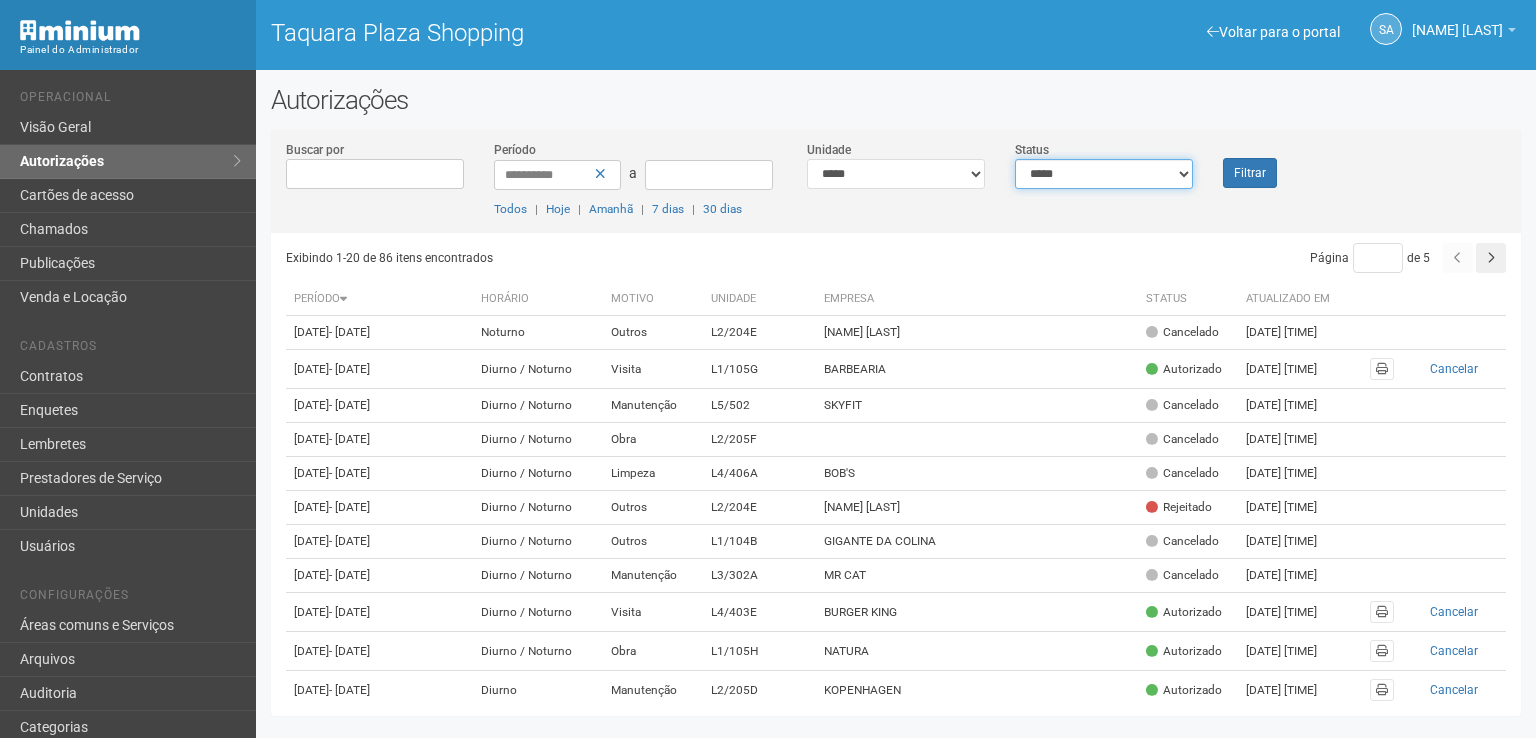 click on "**********" at bounding box center [1104, 174] 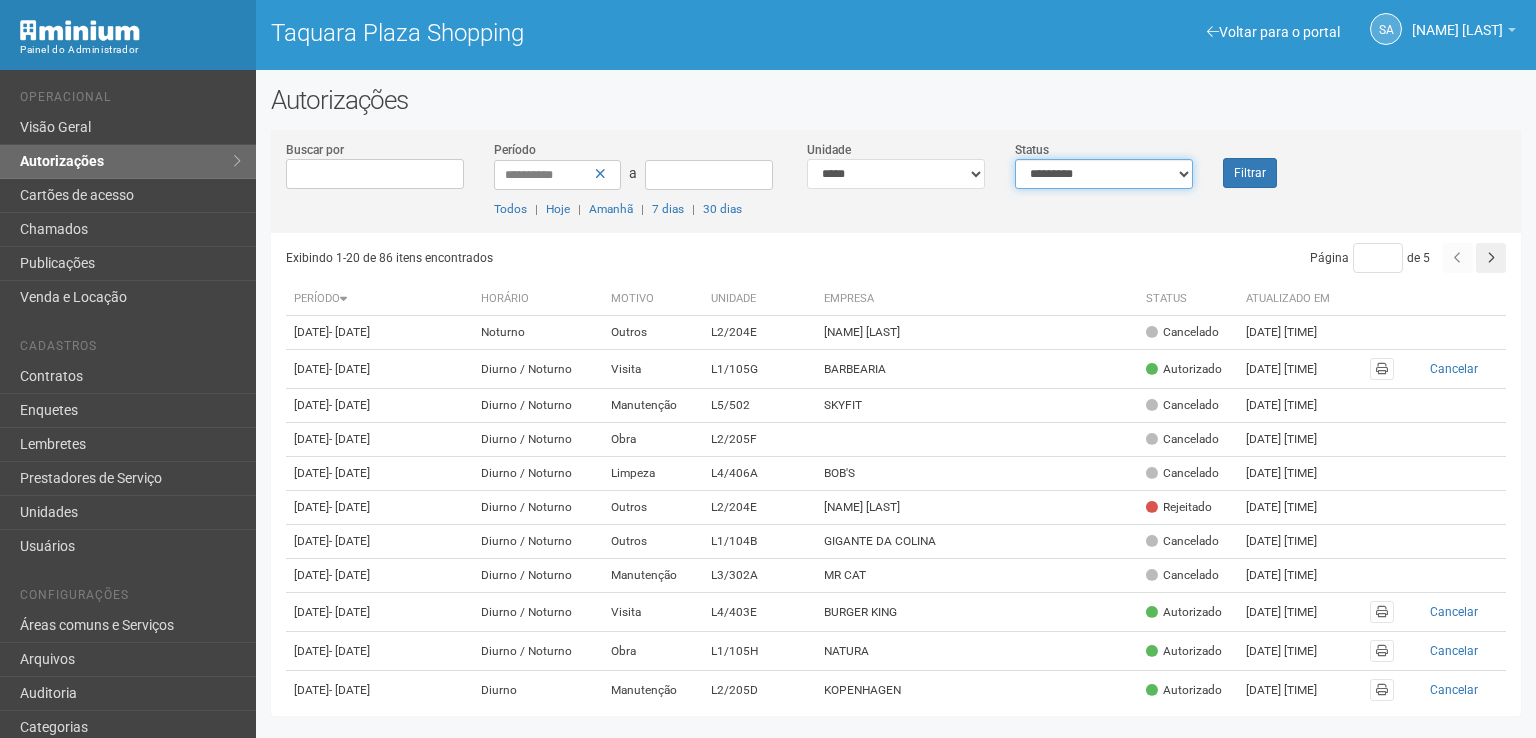 click on "**********" at bounding box center [1104, 174] 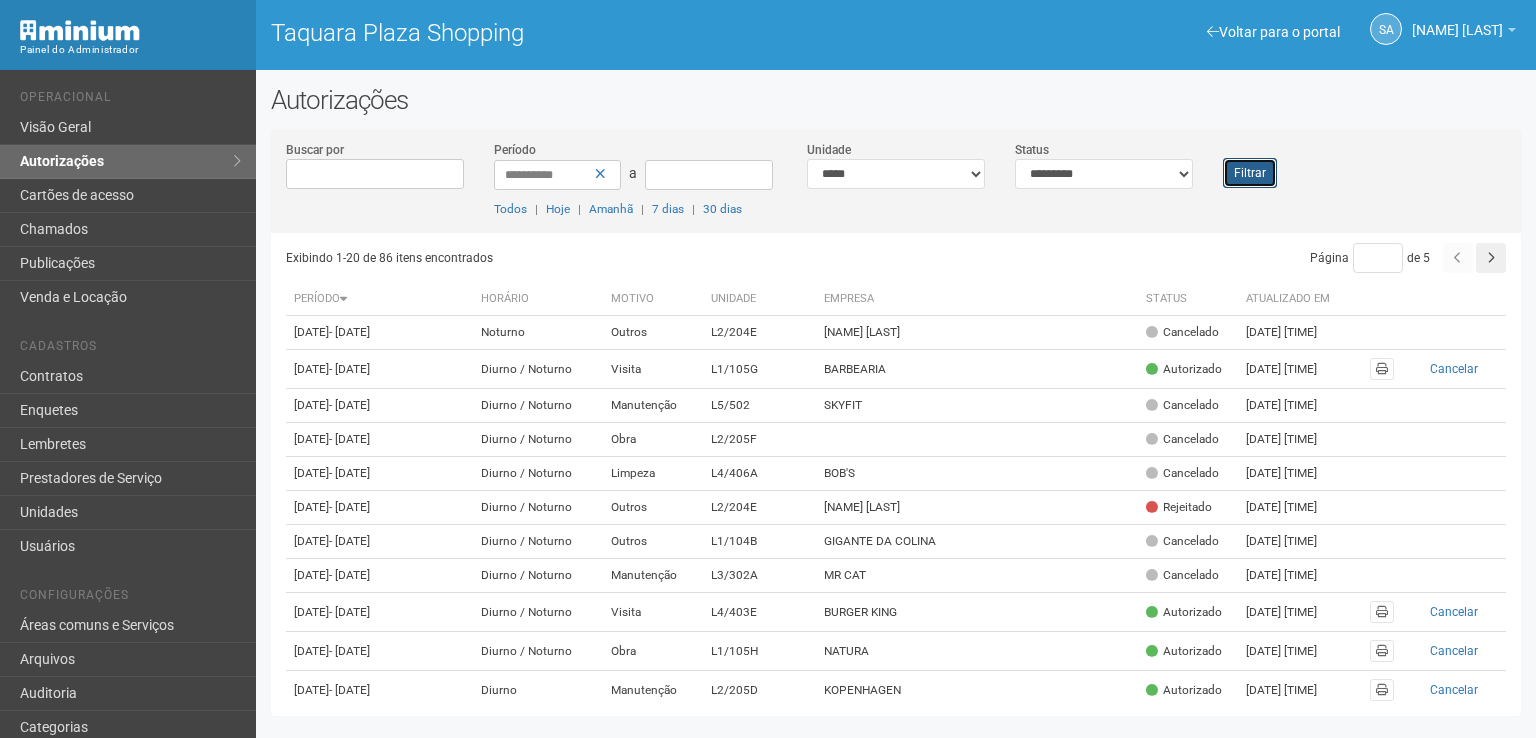 click on "Filtrar" at bounding box center (1250, 173) 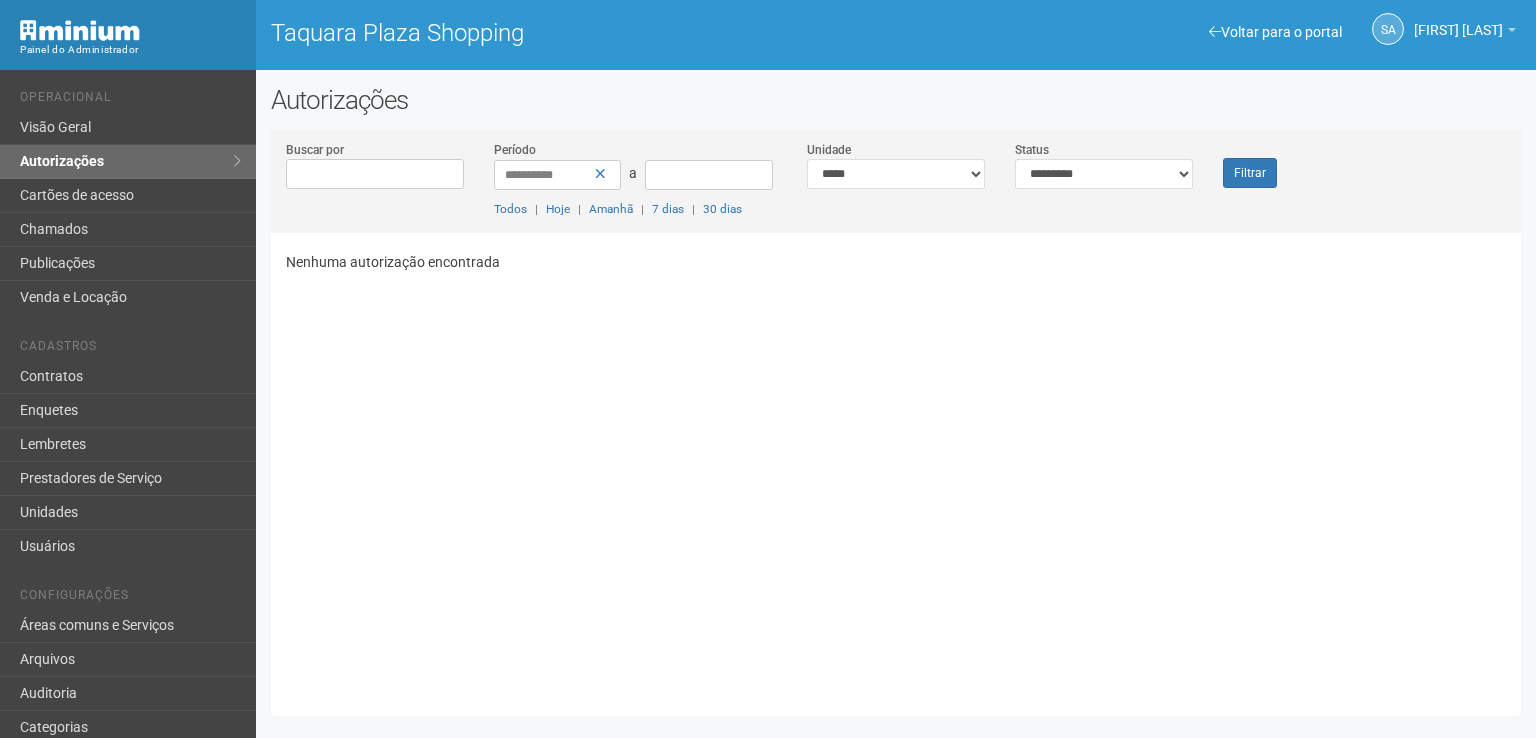 scroll, scrollTop: 0, scrollLeft: 0, axis: both 